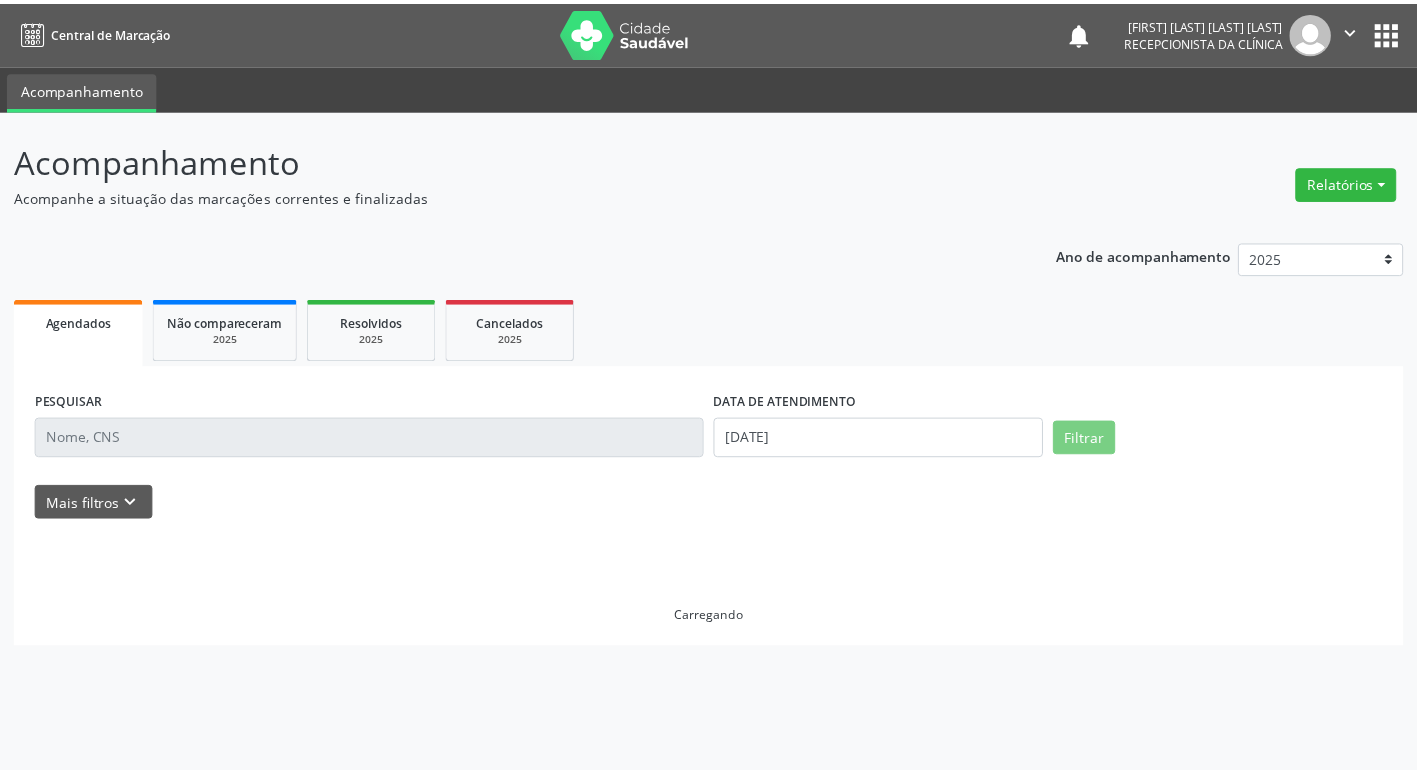 scroll, scrollTop: 0, scrollLeft: 0, axis: both 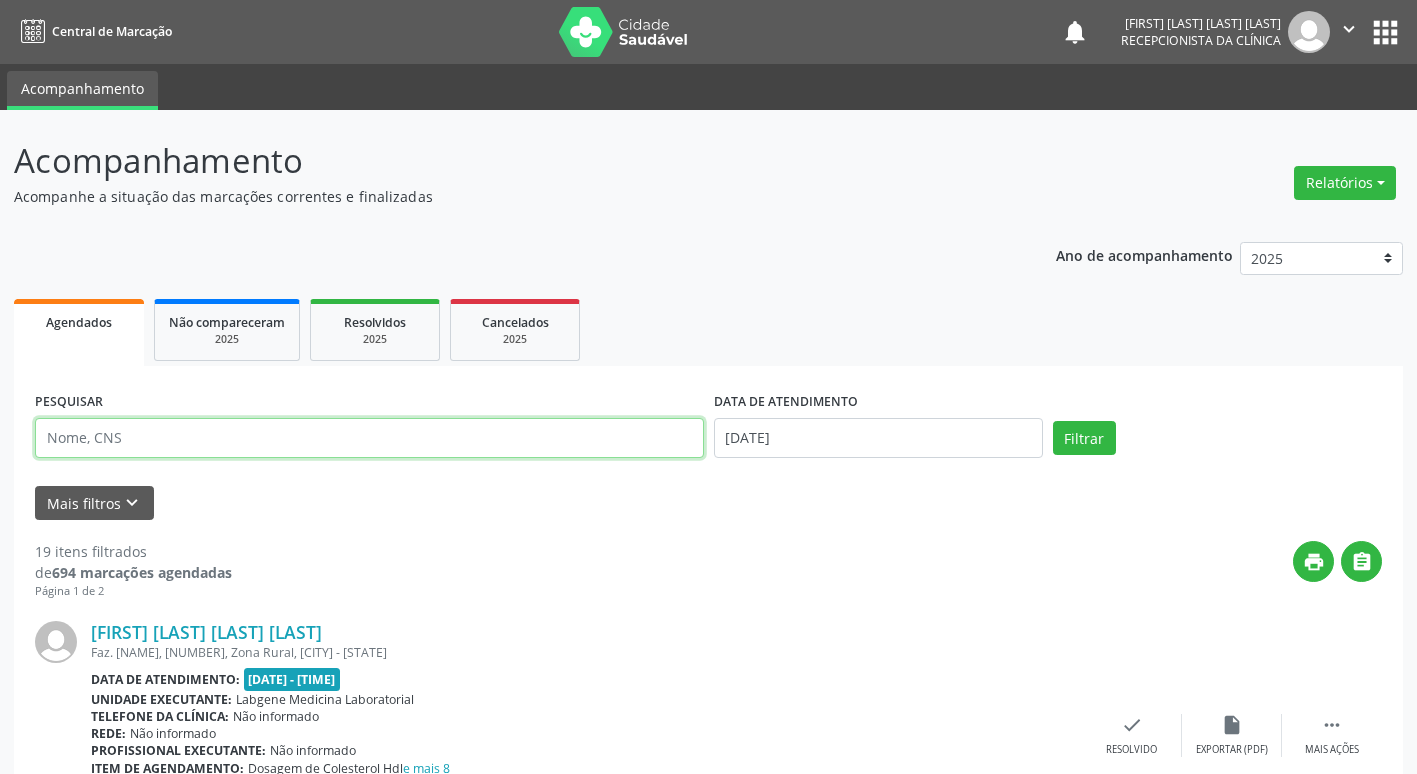 click at bounding box center [369, 438] 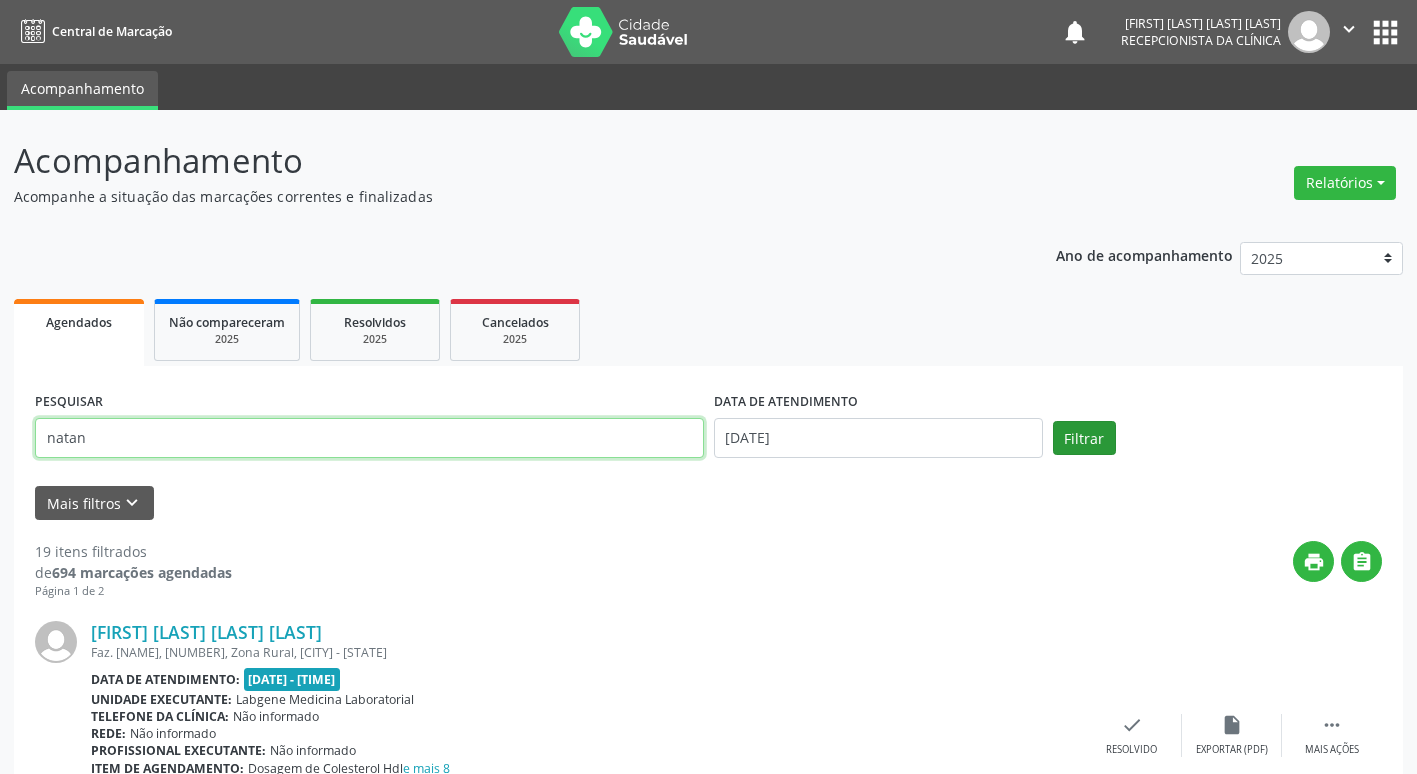type on "natan" 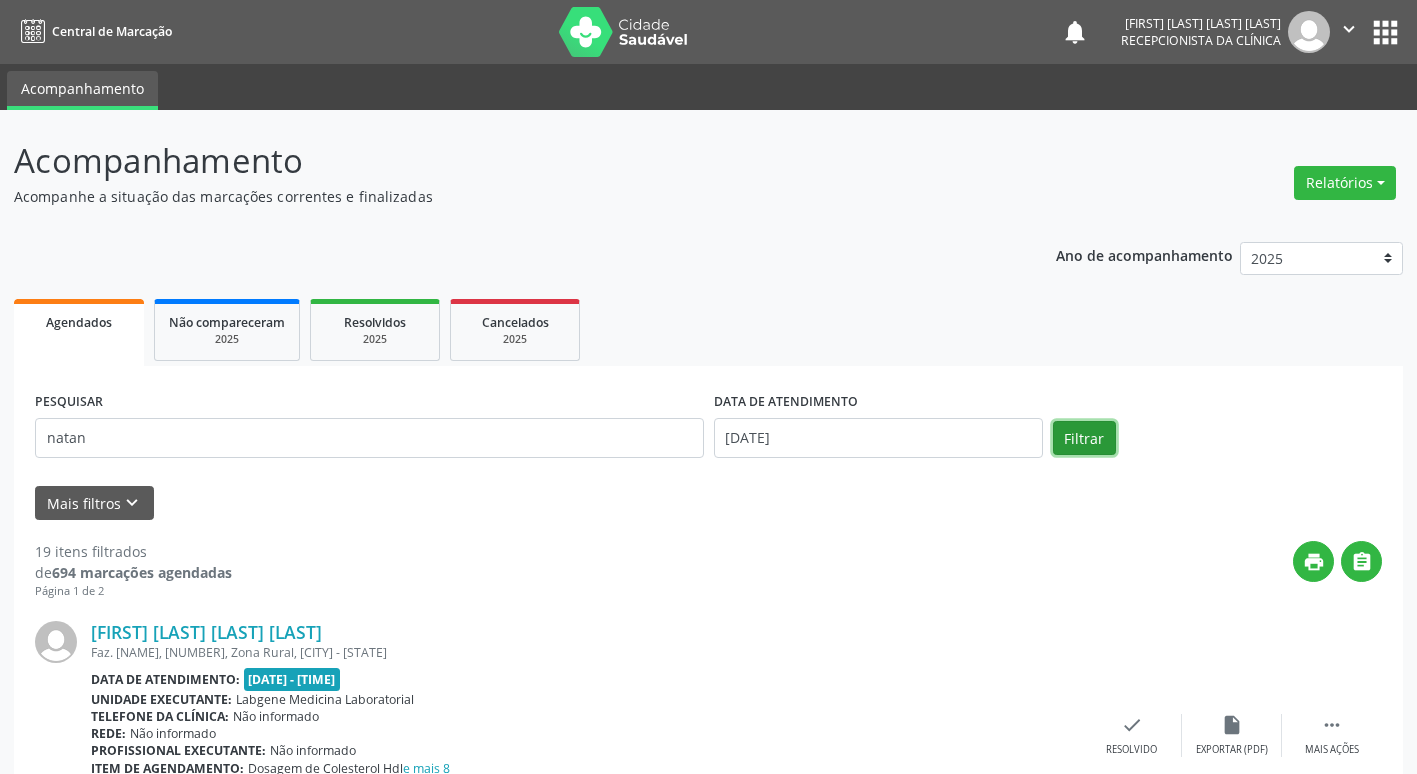 click on "Filtrar" at bounding box center (1084, 438) 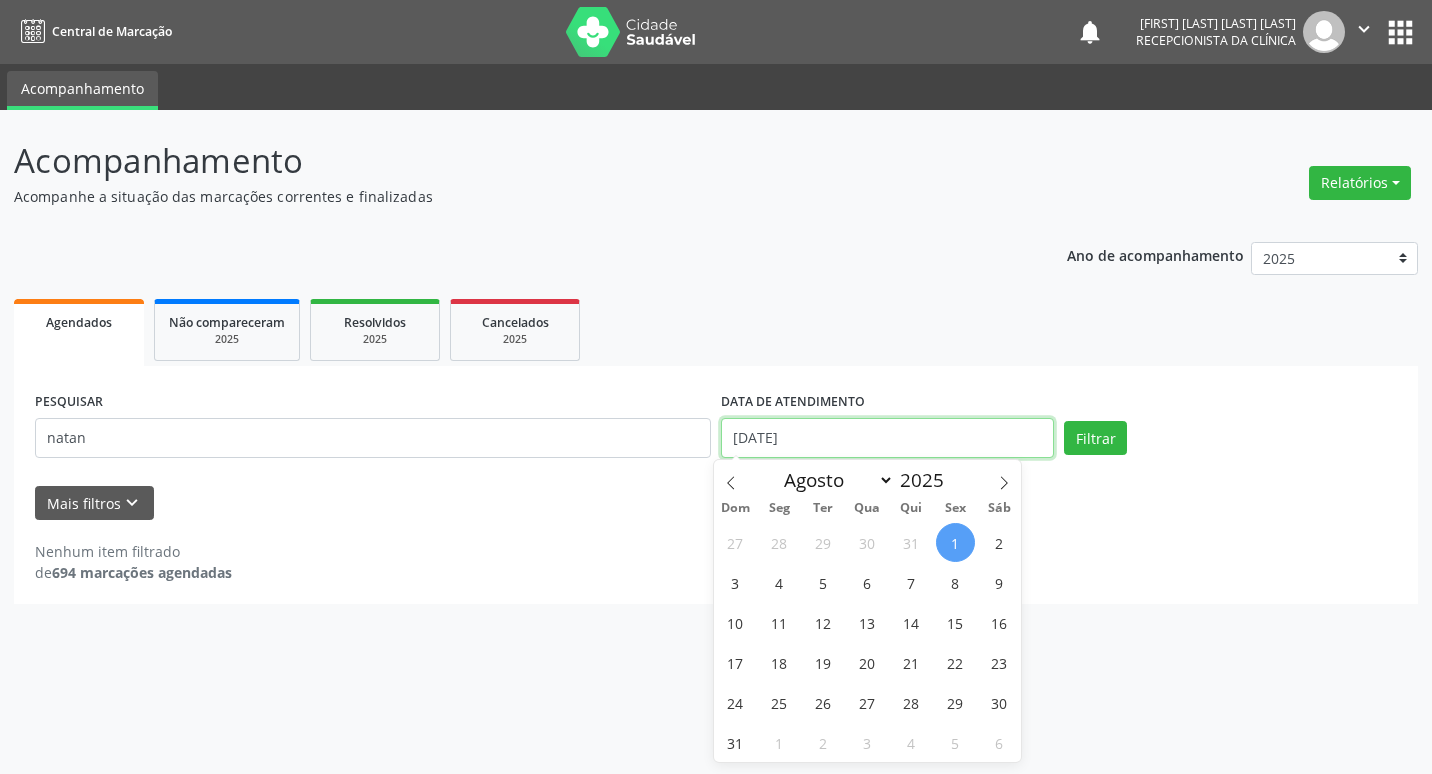 click on "[DATE]" at bounding box center [887, 438] 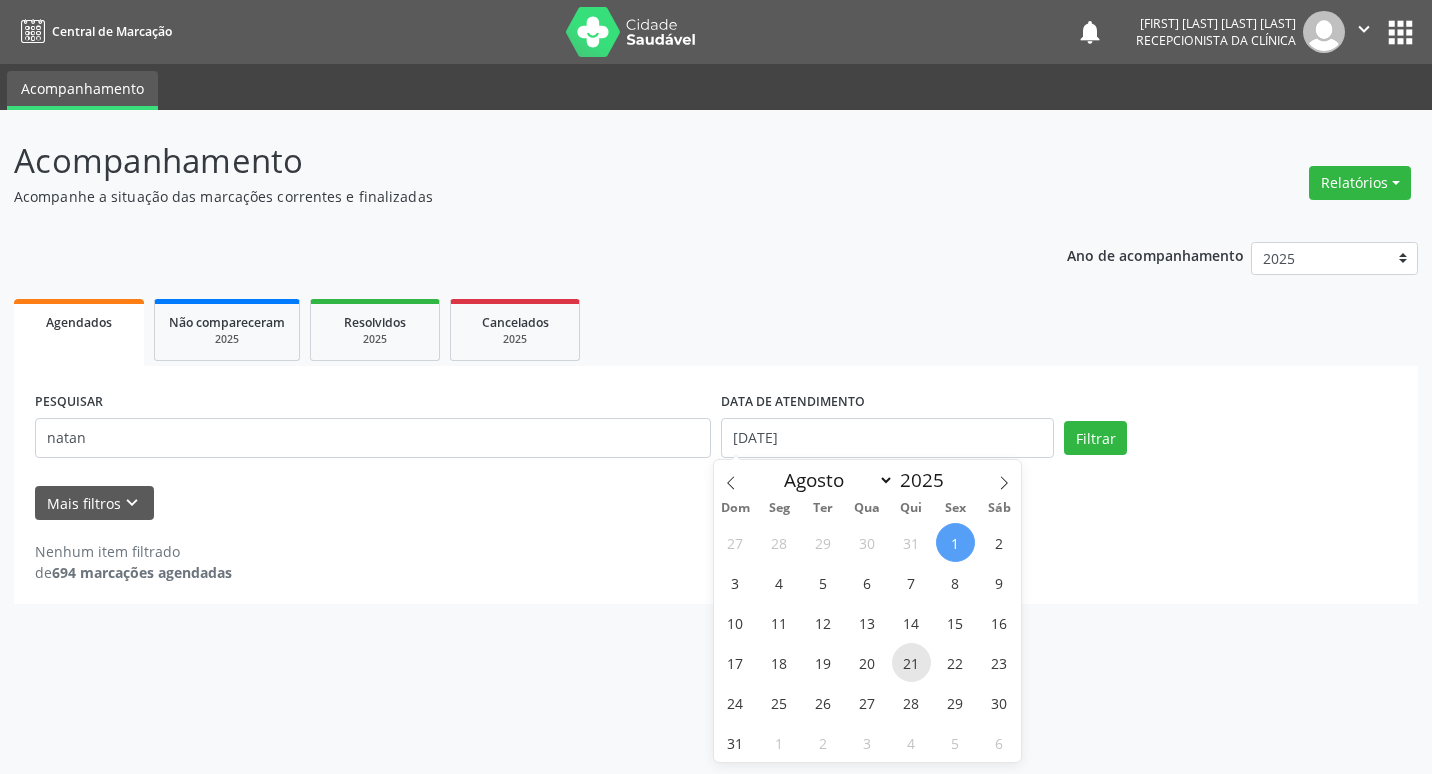 click on "21" at bounding box center [911, 662] 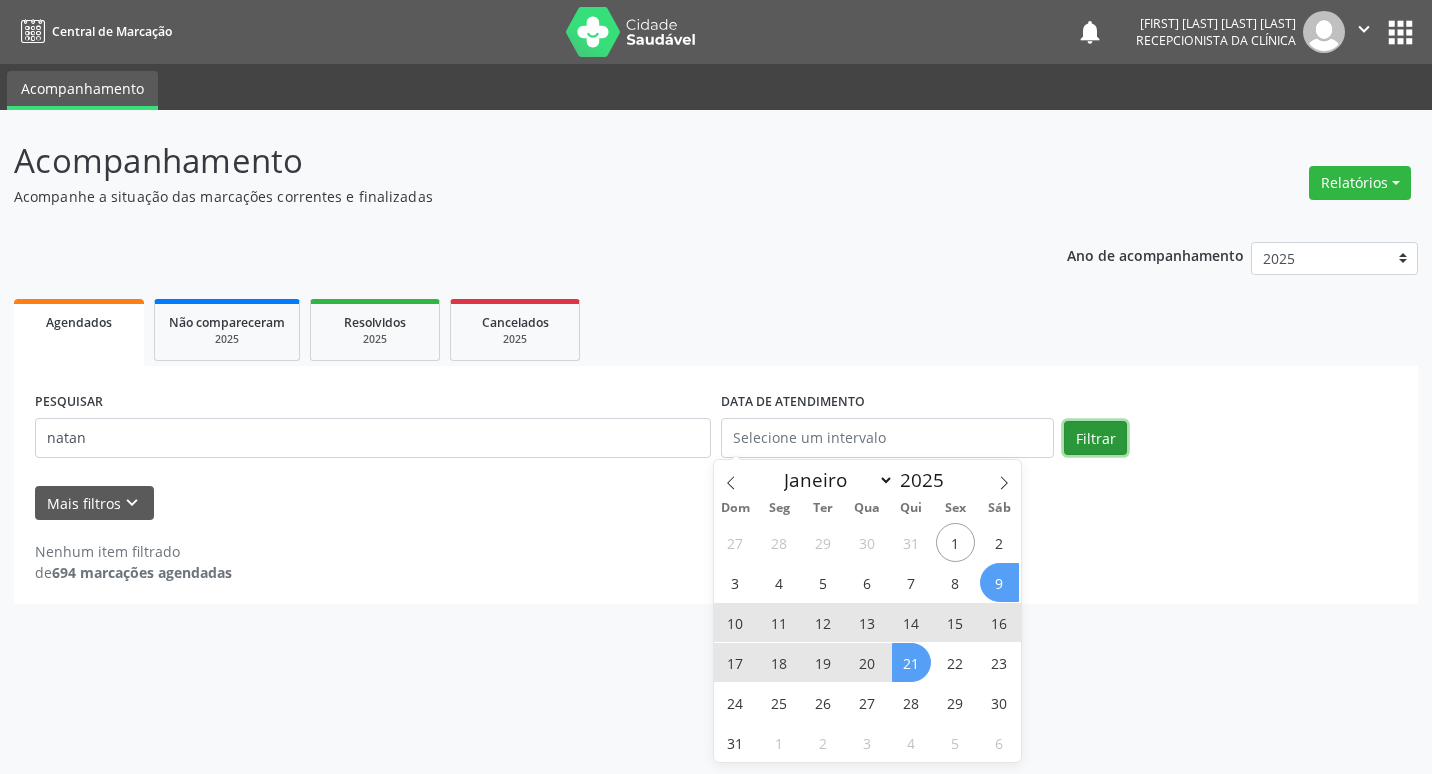 click on "Filtrar" at bounding box center (1095, 438) 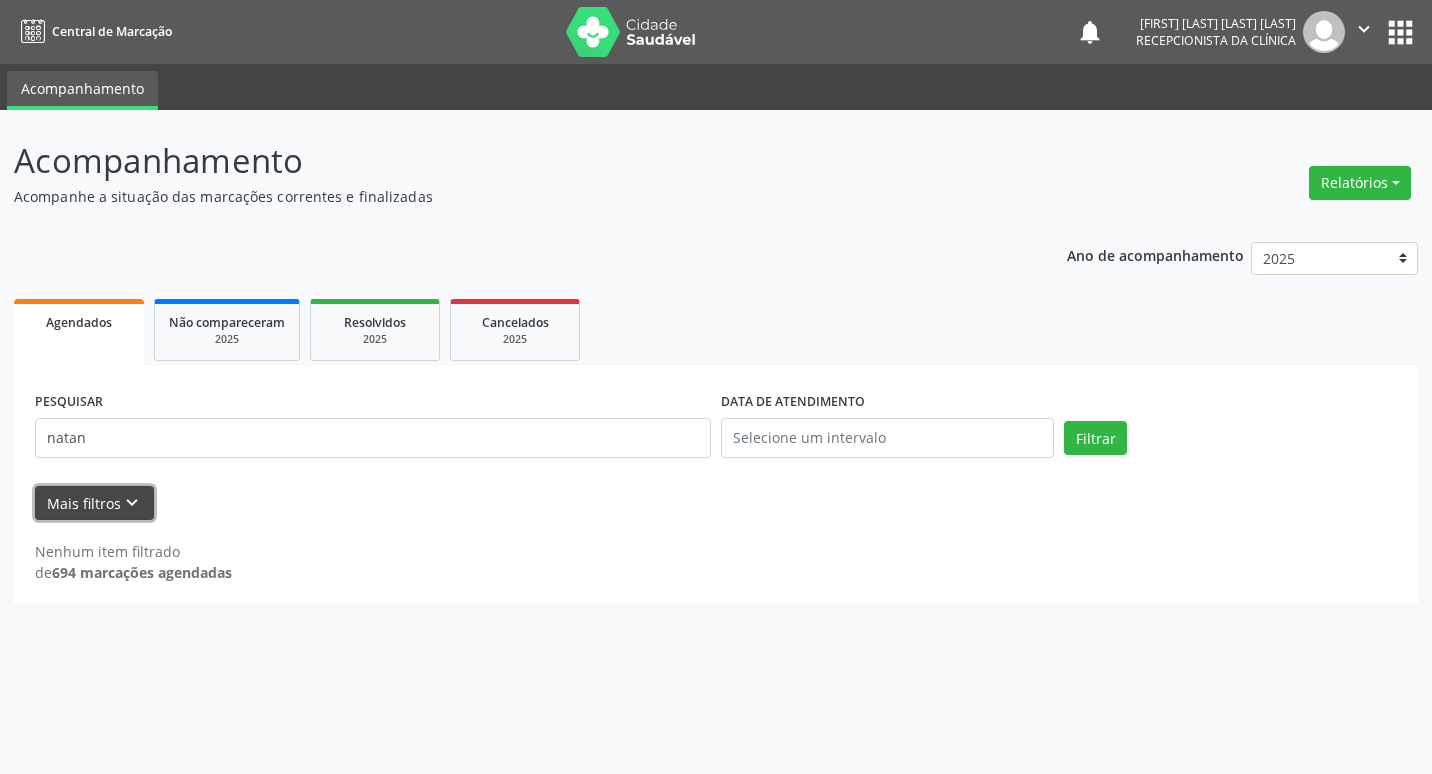 click on "Mais filtros
keyboard_arrow_down" at bounding box center [94, 503] 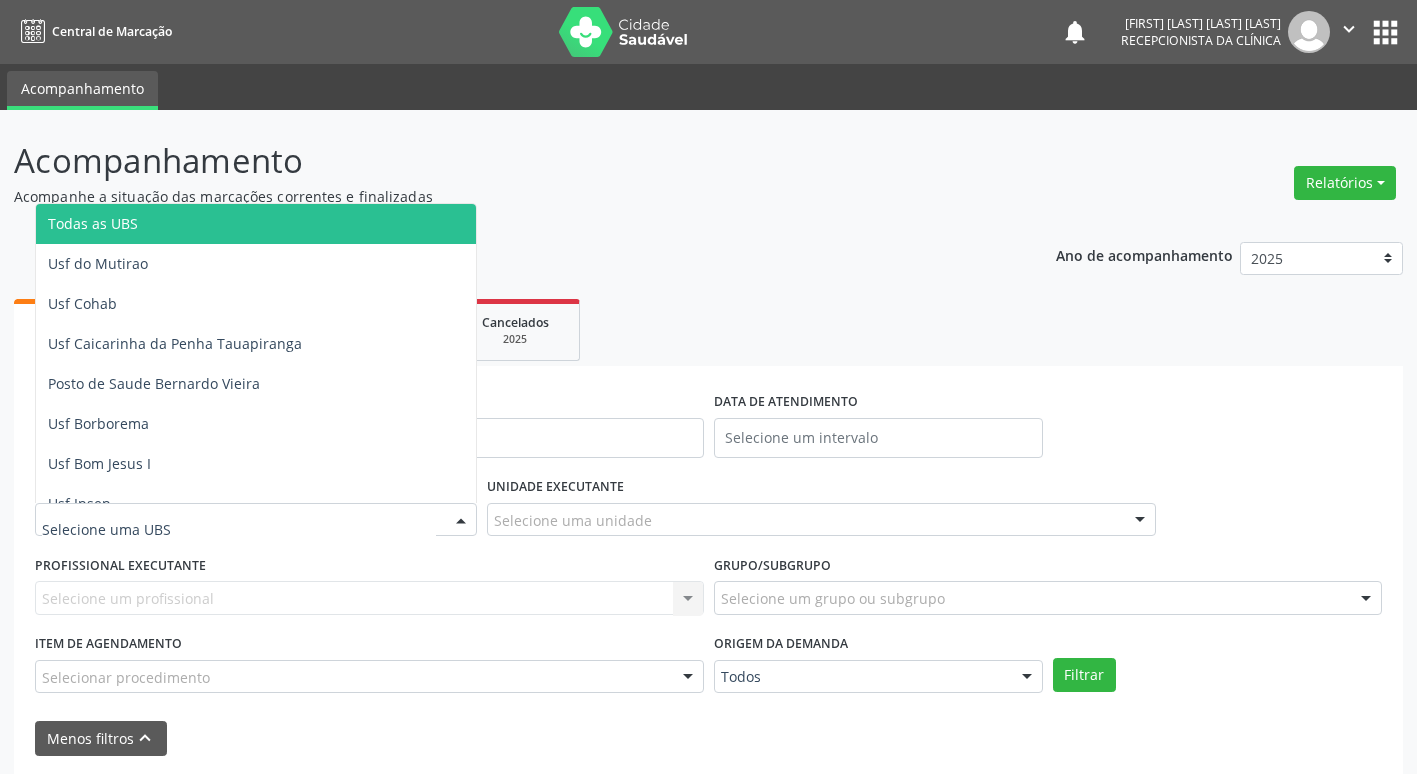 click on "PESQUISAR
natan
DATA DE ATENDIMENTO
UNIDADE DE REFERÊNCIA
Todas as UBS   Usf do Mutirao   Usf Cohab   Usf Caicarinha da Penha Tauapiranga   Posto de Saude Bernardo Vieira   Usf Borborema   Usf Bom Jesus I   Usf Ipsep   Usf Sao Cristovao   Usf Santa Rita Bernardo Vieira   Usf Cagep   Usf Caxixola   Usf Bom Jesus II   Usf Malhada Cortada   Usf Alto da Conceicao   Usf Varzea Aabb   Usf Ipsep II   Usf Cohab II   Usf Varzinha   Usf Ipa Faz Nova   Usf Centro I   Usf Vila Bela   Usf Centro II   Usf Luanda Jardim   Usf Ipsep III   Posto de Saude Logradouro   Posto de Saude Poco da Cerca   Posto de Saude de Juazeirinho   Central Regional de Rede de Frio Xi Geres   Hospital Eduardo Campos   Rede de Atencao Ao Covid 19 Leitos de Retaguarda Municipal   Posto de Saude Malhada da Areia   Posto de Saude Malhada do Jua   Vigilancia Epidemiologica   Central de Regulacao Medica das Urgencias Serra Talhada Pe   Usb Base Samu Serra Talhada" at bounding box center (708, 603) 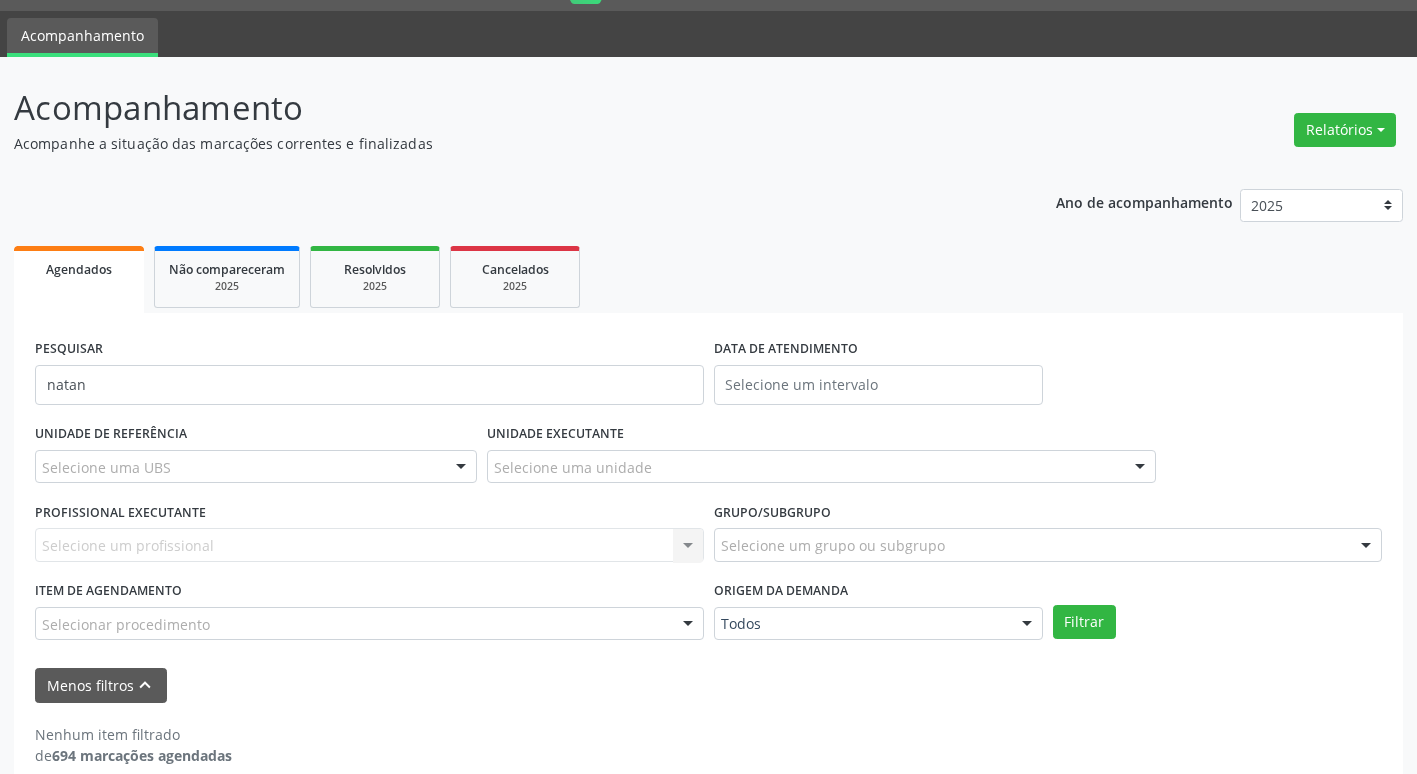 scroll, scrollTop: 80, scrollLeft: 0, axis: vertical 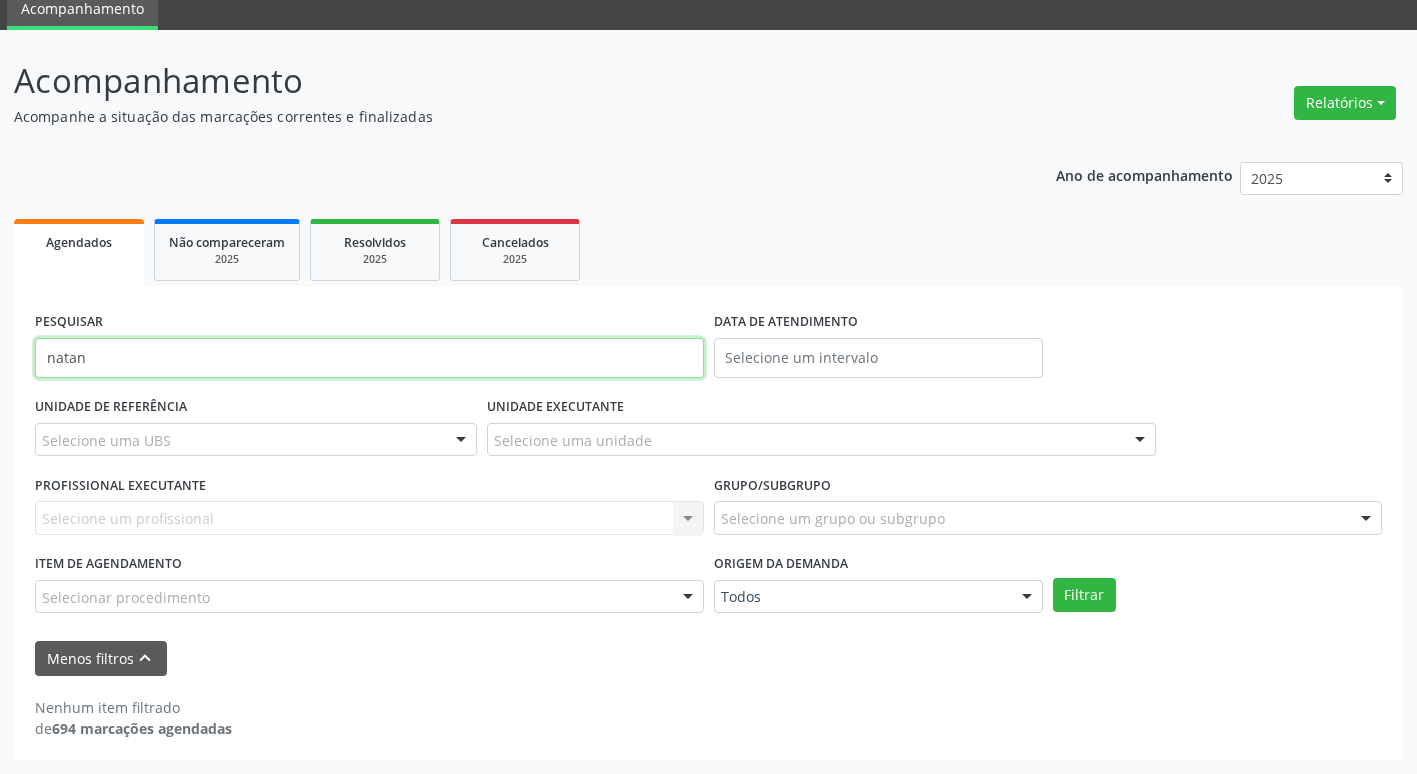 click on "natan" at bounding box center (369, 358) 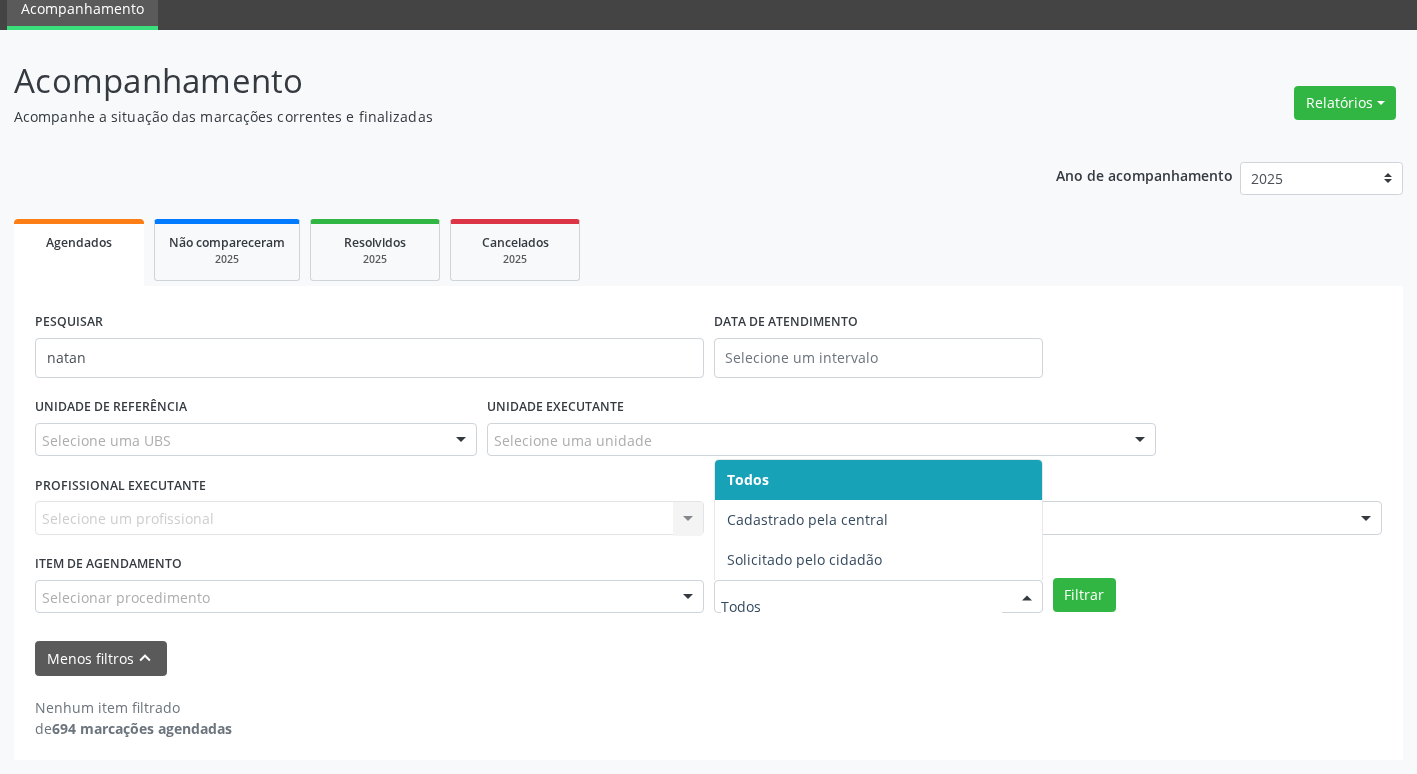 click at bounding box center (861, 607) 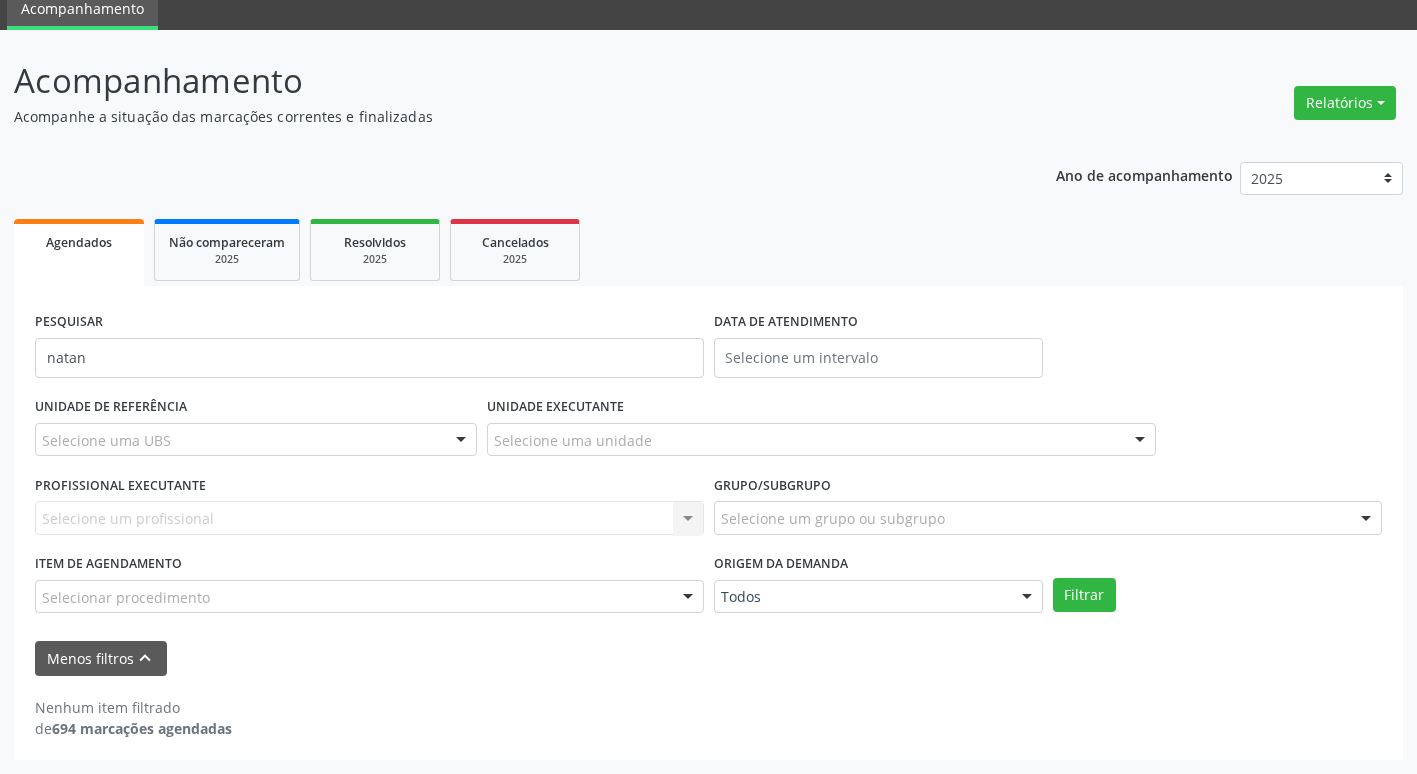 click on "Item de agendamento
Selecionar procedimento
0304070076 - .Quimioterapia de Leucemia Linfoide/Linfoblástica Aguda, Leucemia Mieloide Aguda e Leucemia Promielocítica Aguda Na Infância e Adolescência - 1ª Linha - Fase de Manutenção   0604320140 - Abatacepte 125 Mg Injetável (Por Seringa Preenchida)   0604320124 - Abatacepte 250 Mg Injetável (Por Frasco Ampola).   0603050018 - Abciximabe   0406010013 - Abertura de Comunicação Inter-Atrial   0406010021 - Abertura de Estenose Aortica Valvar   0406011265 - Abertura de Estenose Aortica Valvar (Criança e Adolescente)   0406010030 - Abertura de Estenose Pulmonar Valvar   0406011273 - Abertura de Estenose Pulmonar Valvar (Criança e Adolescente)   0301080011 - Abordagem Cognitiva Comportamental do Fumante (Por Atendimento / Paciente)   0307020010 - Acesso A Polpa Dentaria e Medicacao (Por Dente)   0604660030 - Acetazolamida 250 Mg (Por Comprimido)   0202010783 - Acidez Titulável no Leite Humano (Dornic)" at bounding box center (369, 581) 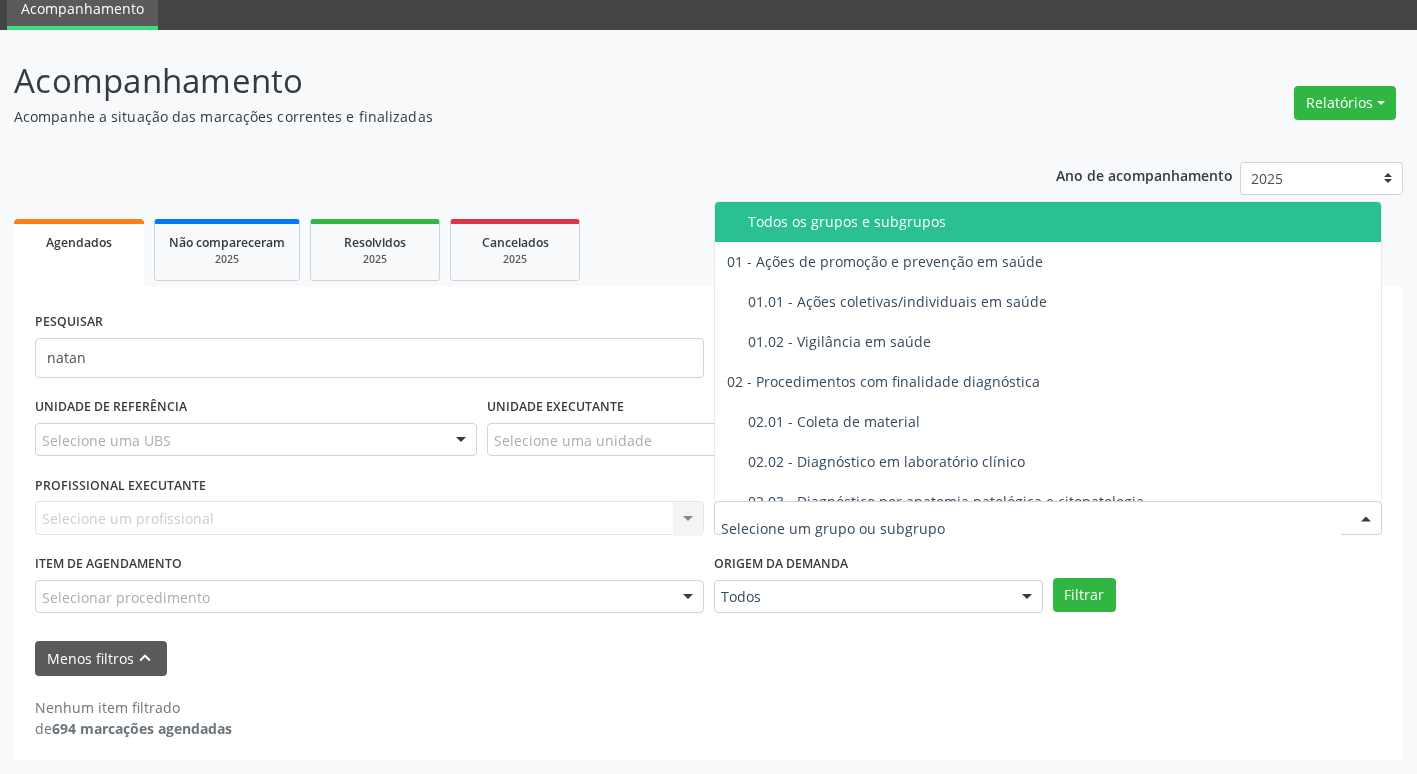 click at bounding box center [1031, 528] 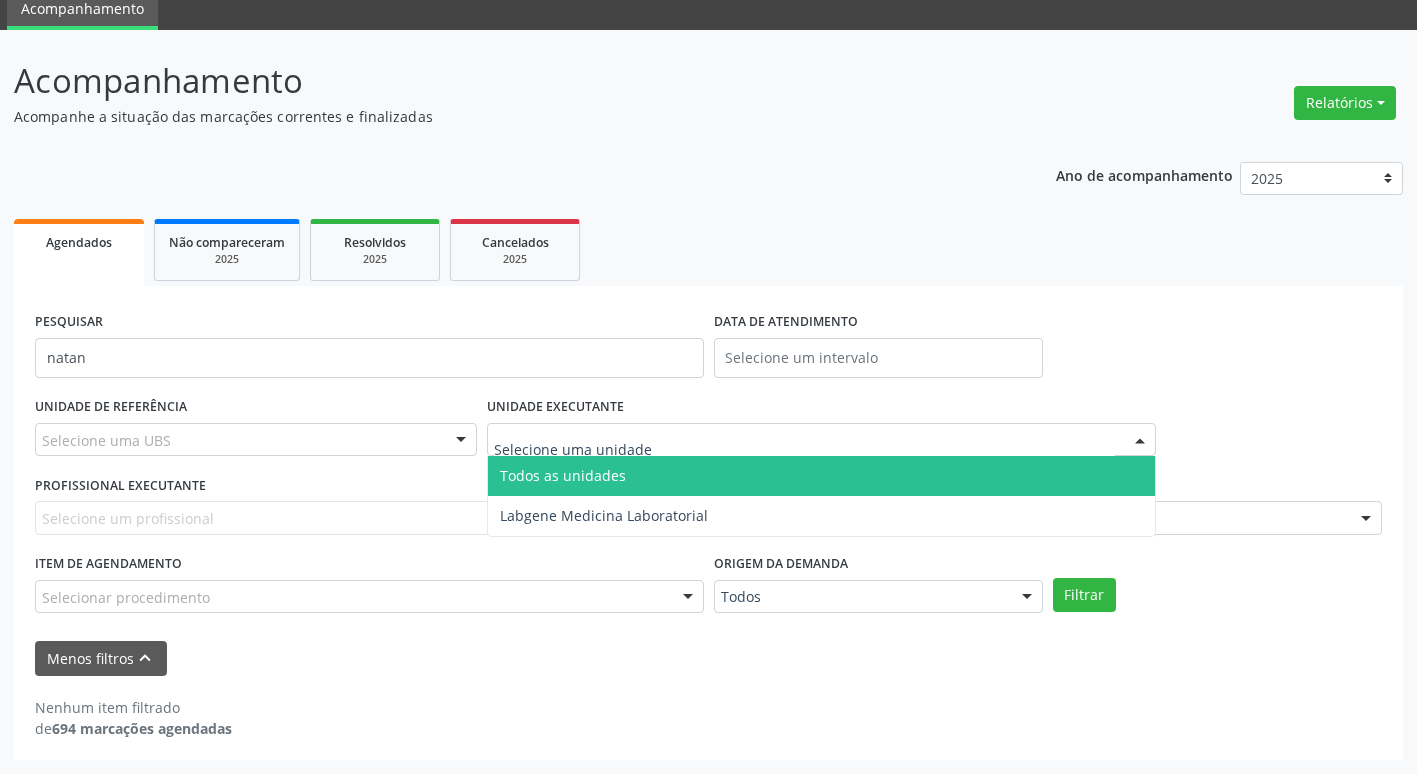 click at bounding box center [804, 450] 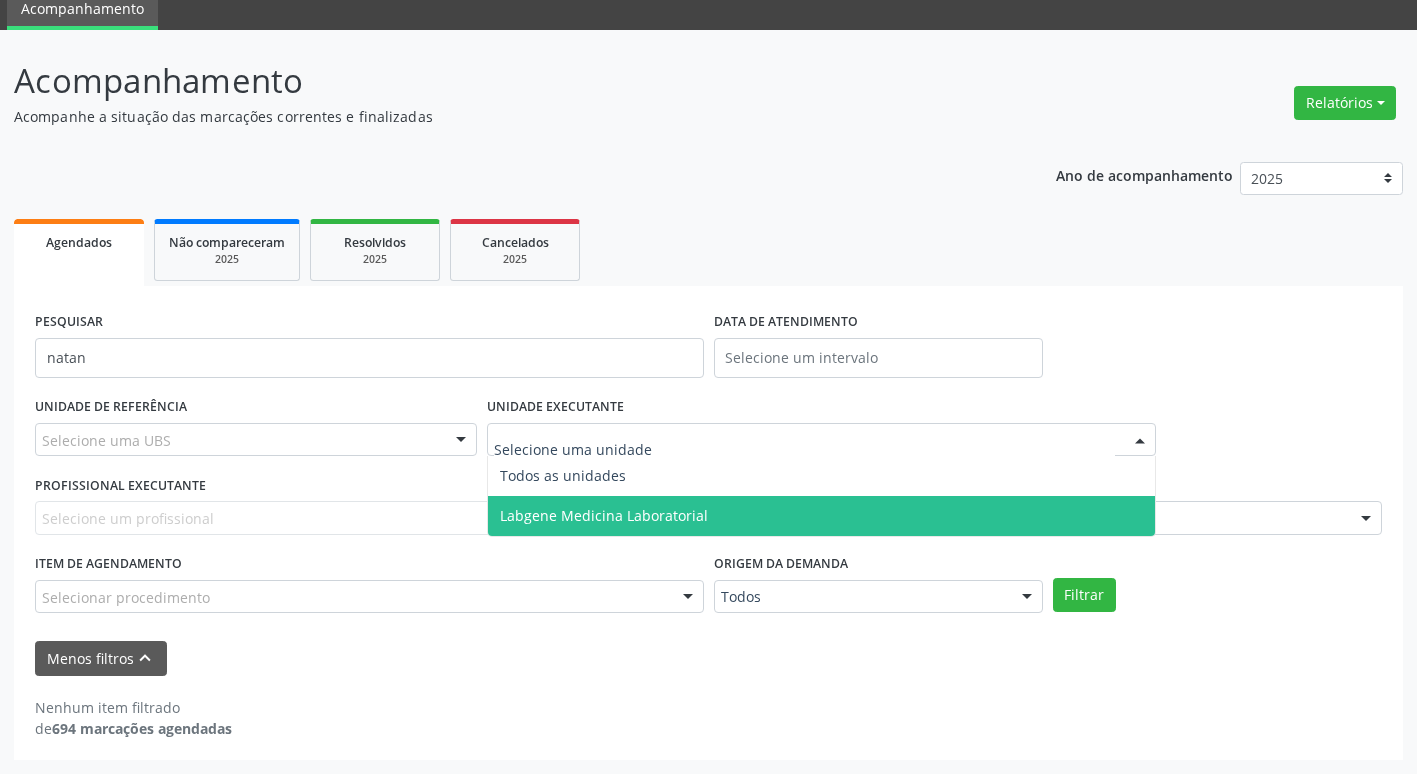 click on "Labgene Medicina Laboratorial" at bounding box center (604, 515) 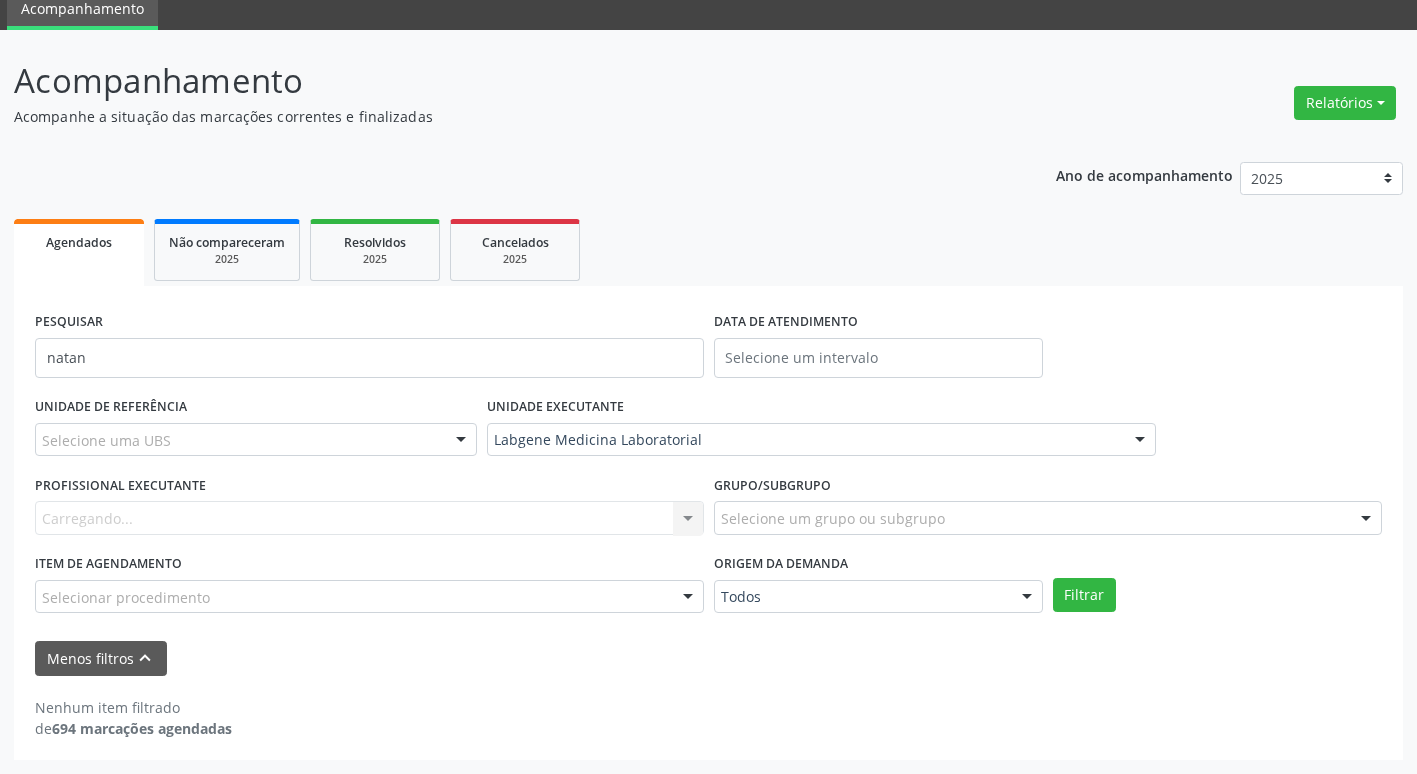 click on "Selecione uma UBS
Todas as UBS   Usf do Mutirao   Usf Cohab   Usf Caicarinha da Penha Tauapiranga   Posto de Saude Bernardo Vieira   Usf Borborema   Usf Bom Jesus I   Usf Ipsep   Usf Sao Cristovao   Usf Santa Rita Bernardo Vieira   Usf Cagep   Usf Caxixola   Usf Bom Jesus II   Usf Malhada Cortada   Usf Alto da Conceicao   Usf Varzea Aabb   Usf Ipsep II   Usf Cohab II   Usf Varzinha   Usf Ipa Faz Nova   Usf Centro I   Usf Vila Bela   Usf Centro II   Usf Luanda Jardim   Usf Ipsep III   Posto de Saude Logradouro   Posto de Saude Poco da Cerca   Posto de Saude de Juazeirinho   Central Regional de Rede de Frio Xi Geres   Hospital Eduardo Campos   Rede de Atencao Ao Covid 19 Leitos de Retaguarda Municipal   Posto de Saude Malhada da Areia   Posto de Saude Malhada do Jua   Vigilancia Epidemiologica   Central de Regulacao Medica das Urgencias Serra Talhada Pe   Usb Base Samu Serra Talhada   Usa Base Samu Serra Talhada   3 Grupamento de Bombeiros     Centro de Reabilitacao" at bounding box center [256, 440] 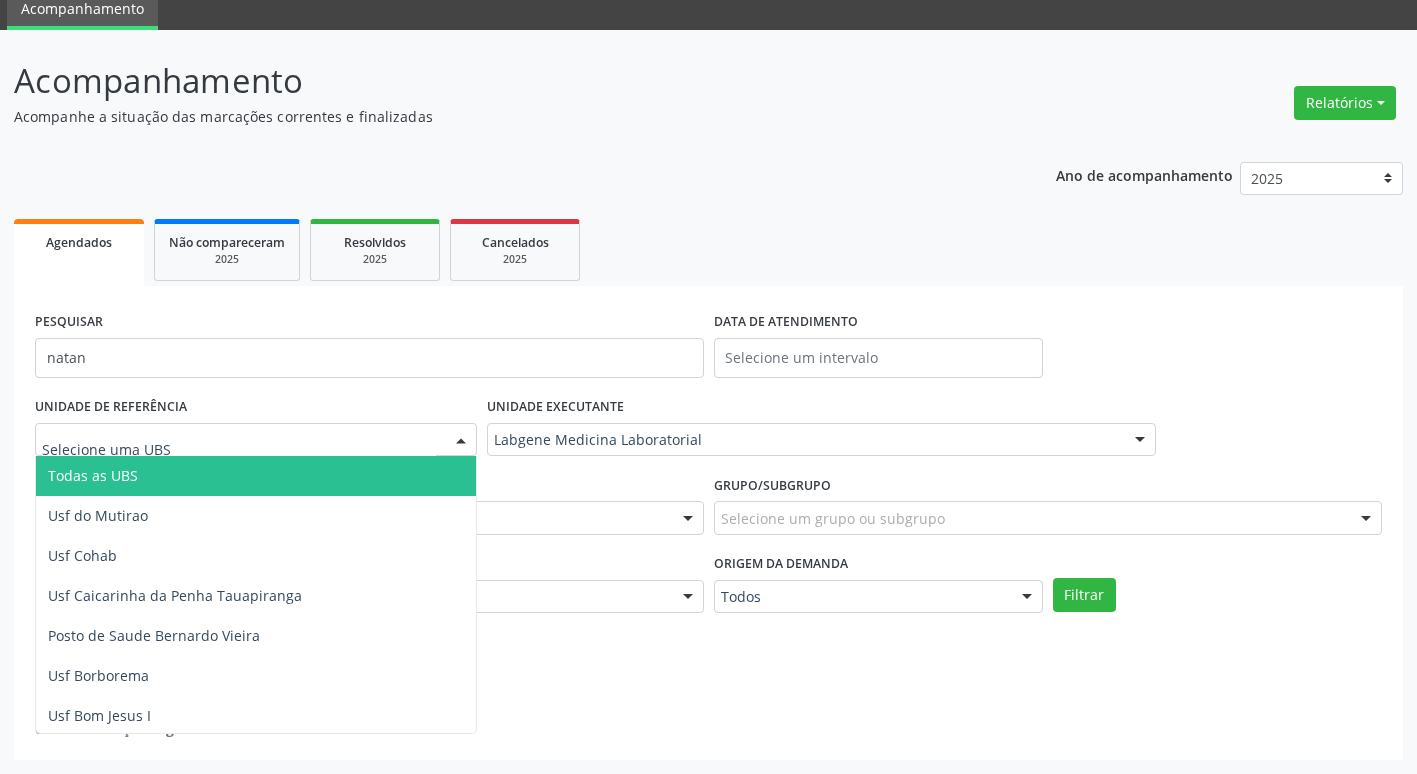 click at bounding box center (239, 450) 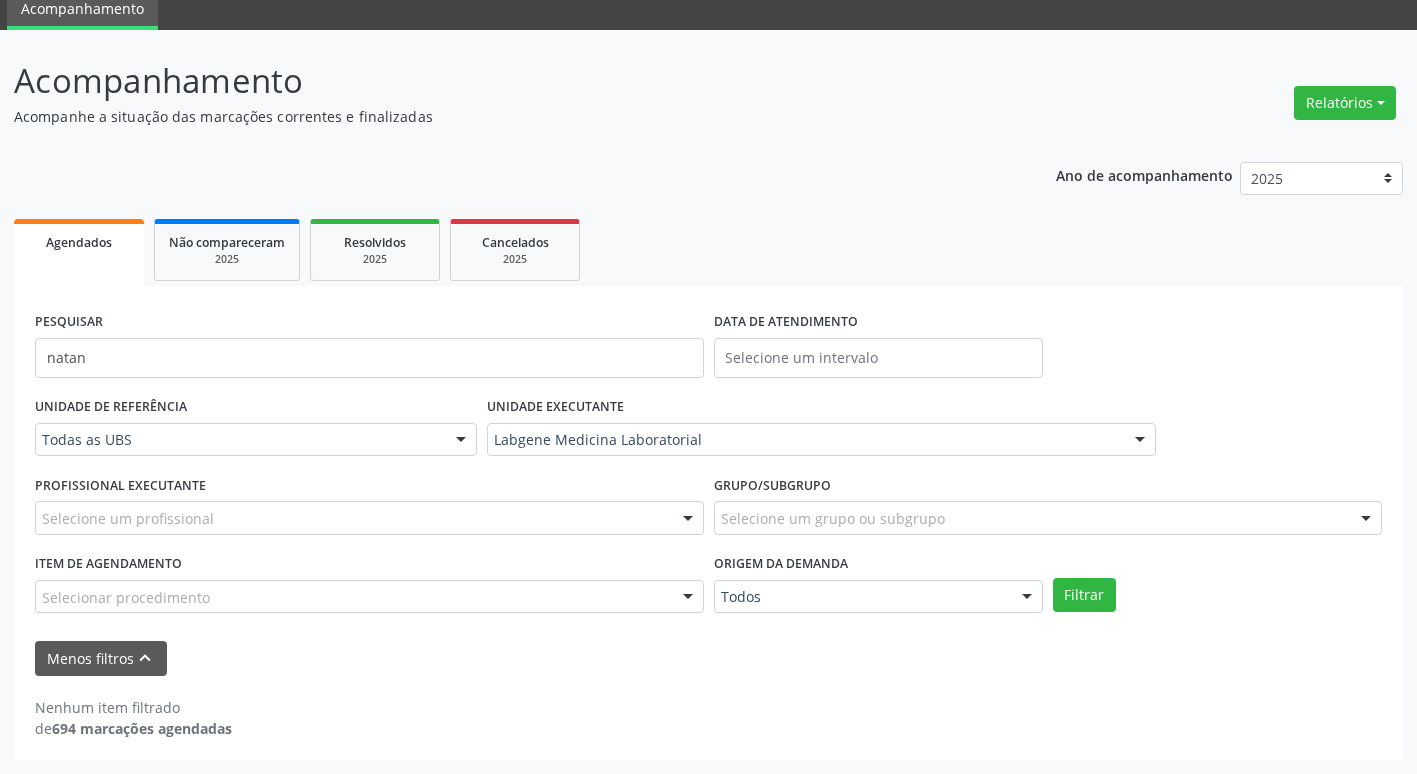 click on "Todas as UBS         Todas as UBS   Usf do Mutirao   Usf Cohab   Usf Caicarinha da Penha Tauapiranga   Posto de Saude Bernardo Vieira   Usf Borborema   Usf Bom Jesus I   Usf Ipsep   Usf Sao Cristovao   Usf Santa Rita Bernardo Vieira   Usf Cagep   Usf Caxixola   Usf Bom Jesus II   Usf Malhada Cortada   Usf Alto da Conceicao   Usf Varzea Aabb   Usf Ipsep II   Usf Cohab II   Usf Varzinha   Usf Ipa Faz Nova   Usf Centro I   Usf Vila Bela   Usf Centro II   Usf Luanda Jardim   Usf Ipsep III   Posto de Saude Logradouro   Posto de Saude Poco da Cerca   Posto de Saude de Juazeirinho   Central Regional de Rede de Frio Xi Geres   Hospital Eduardo Campos   Rede de Atencao Ao Covid 19 Leitos de Retaguarda Municipal   Posto de Saude Malhada da Areia   Posto de Saude Malhada do Jua   Vigilancia Epidemiologica   Central de Regulacao Medica das Urgencias Serra Talhada Pe   Usb Base Samu Serra Talhada   Usa Base Samu Serra Talhada   3 Grupamento de Bombeiros   Hospital Professor Agamenon Magalhaes" at bounding box center (256, 440) 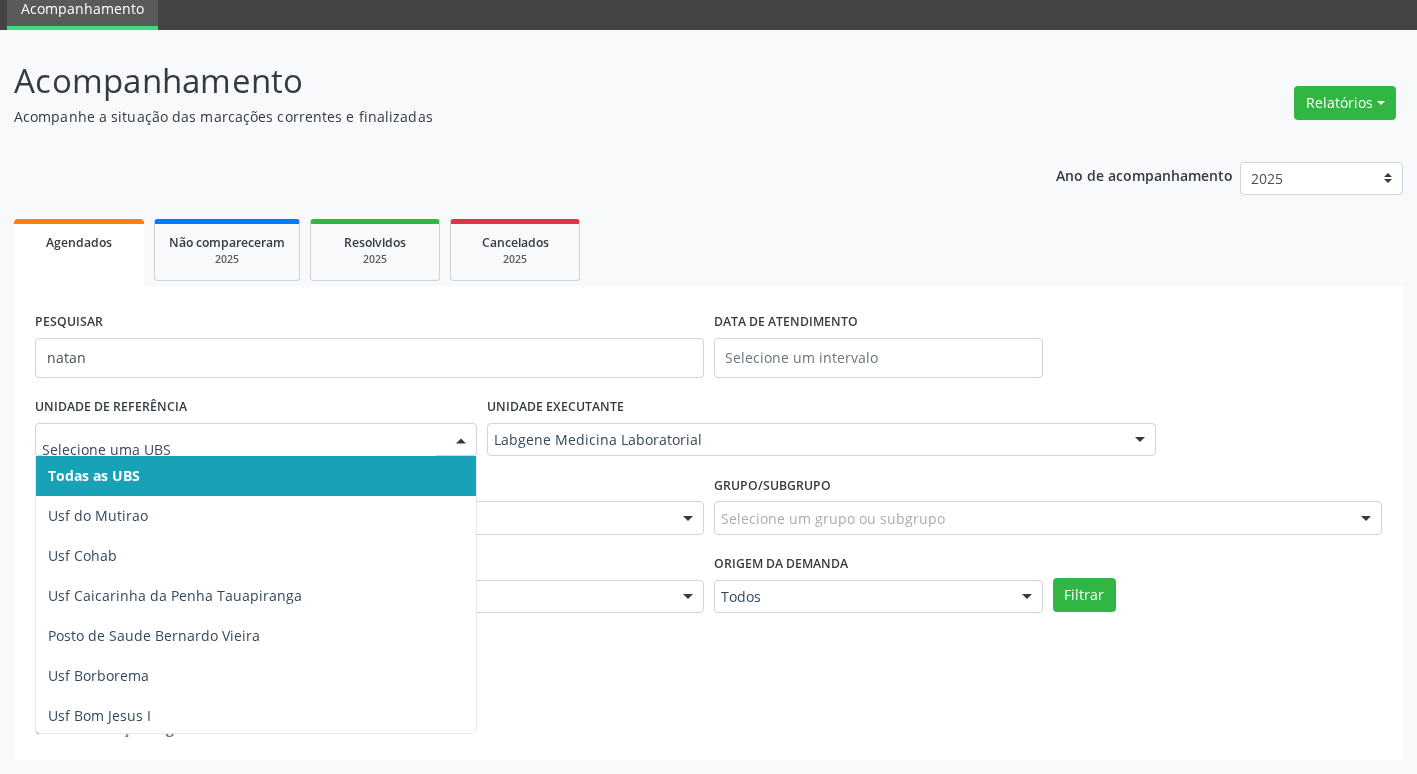 click on "Todas as UBS" at bounding box center (256, 476) 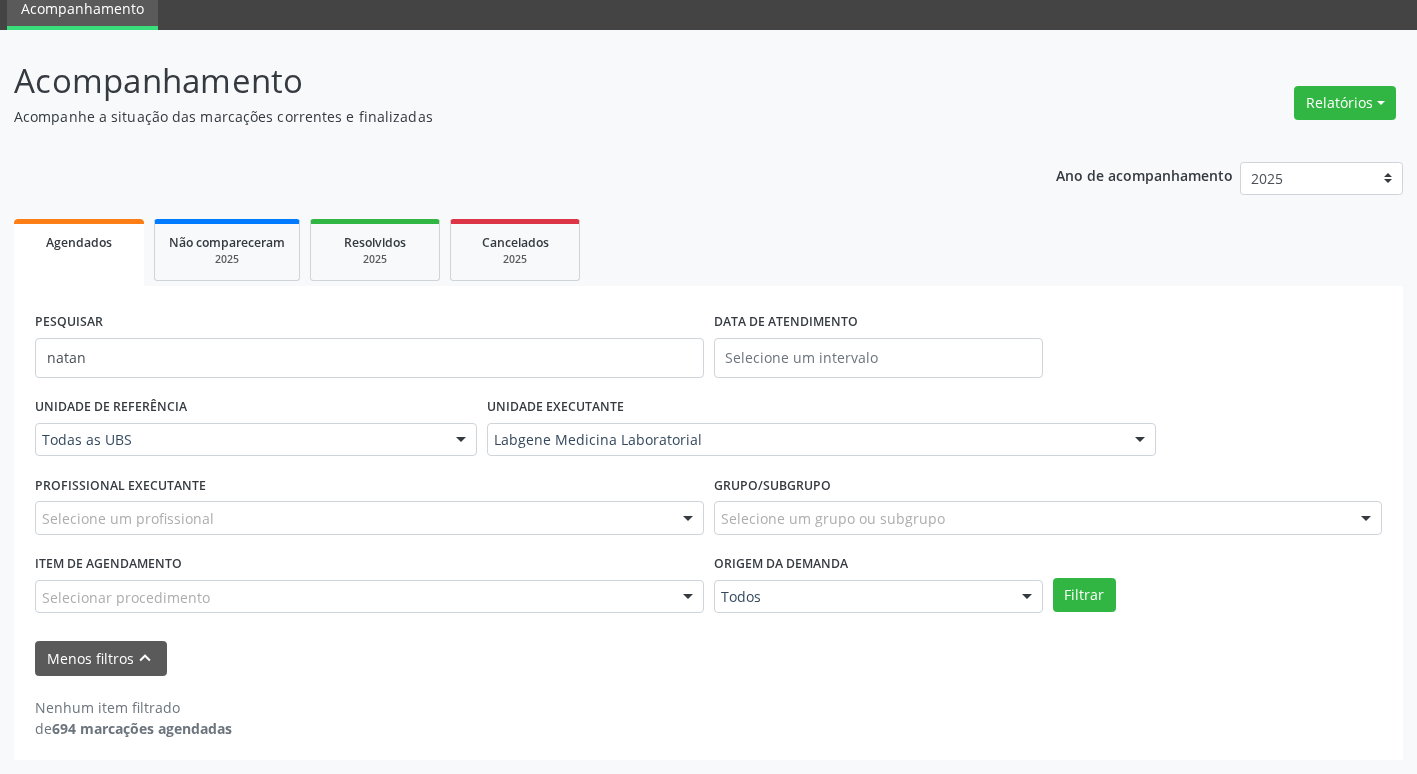 click on "PROFISSIONAL EXECUTANTE
Selecione um profissional
Todos os profissionais
Nenhum resultado encontrado para: "   "
Não há nenhuma opção para ser exibida." at bounding box center [369, 509] 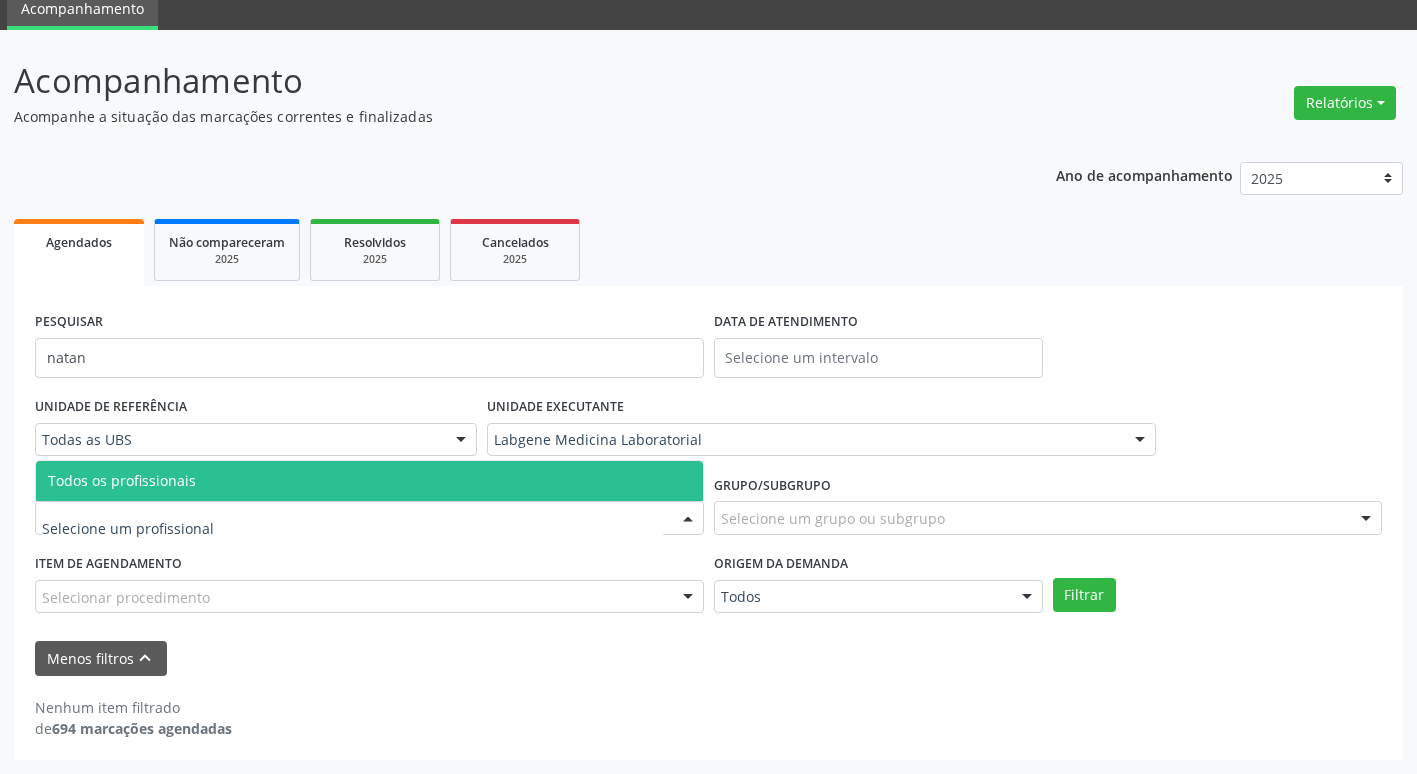 click at bounding box center (352, 528) 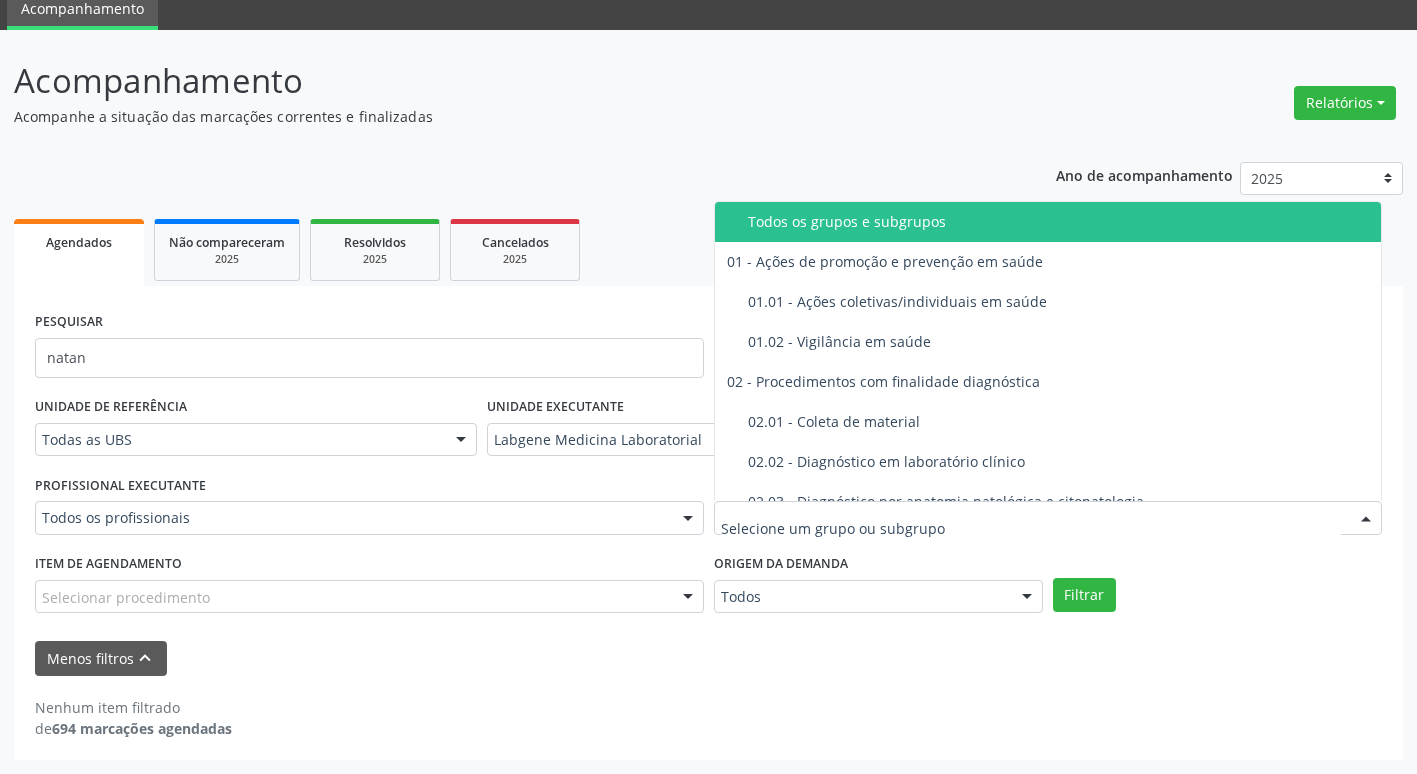 click at bounding box center (1031, 528) 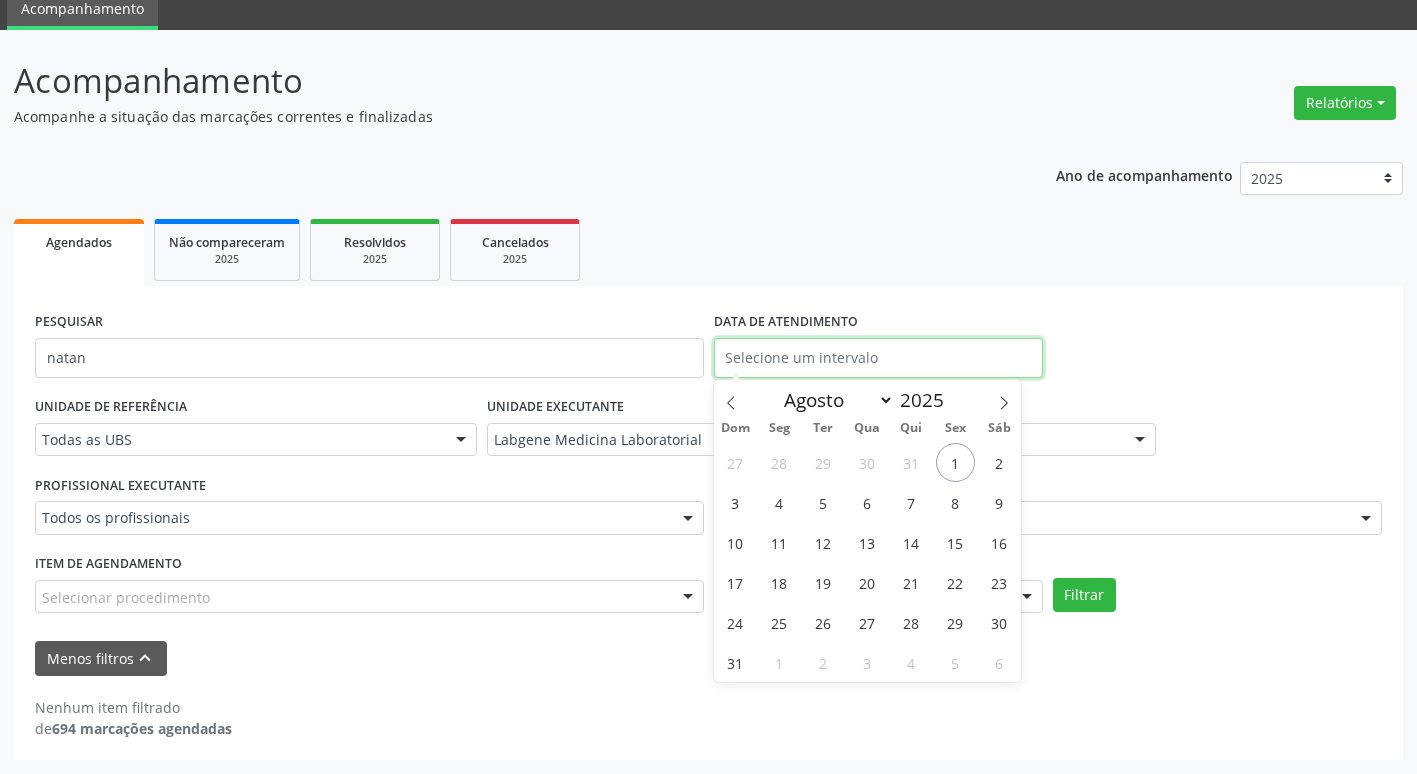 click at bounding box center [878, 358] 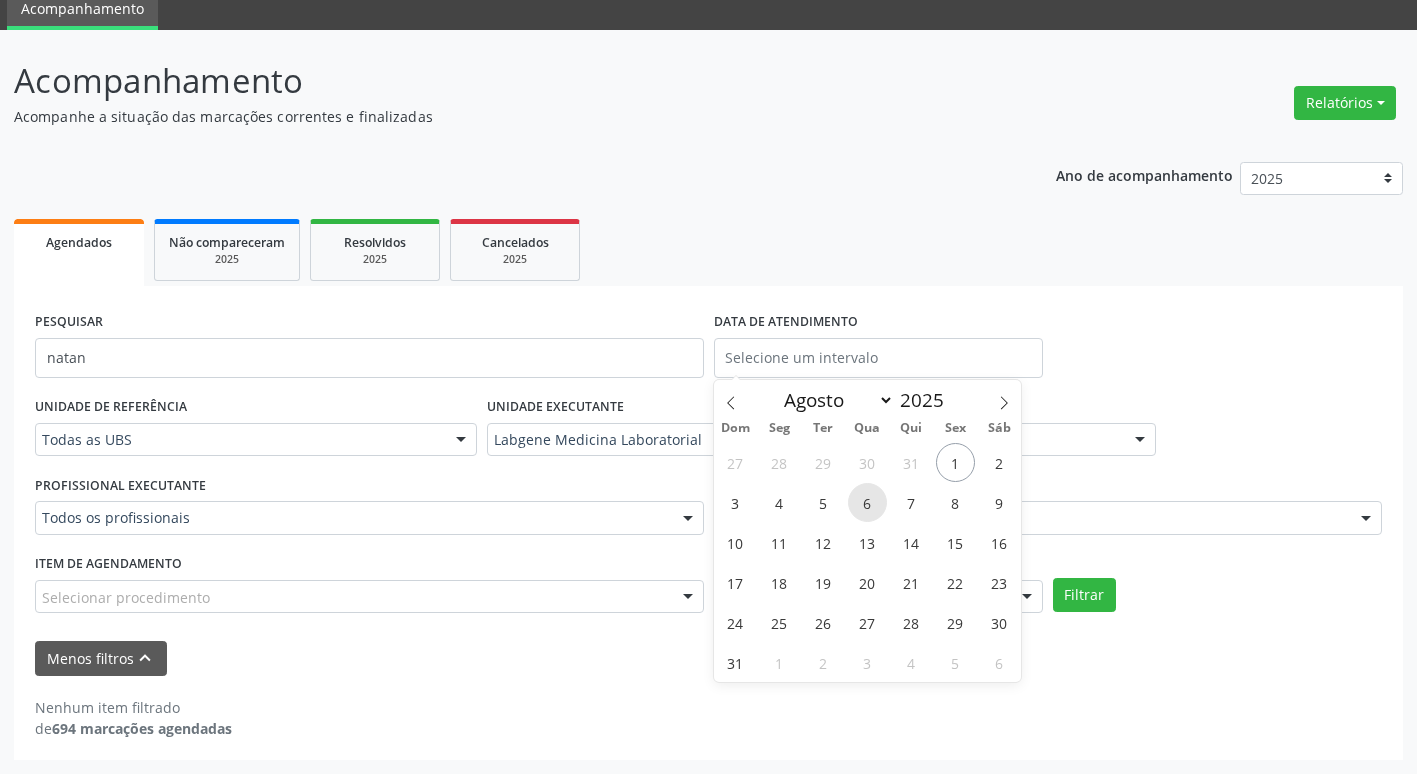 click on "6" at bounding box center [867, 502] 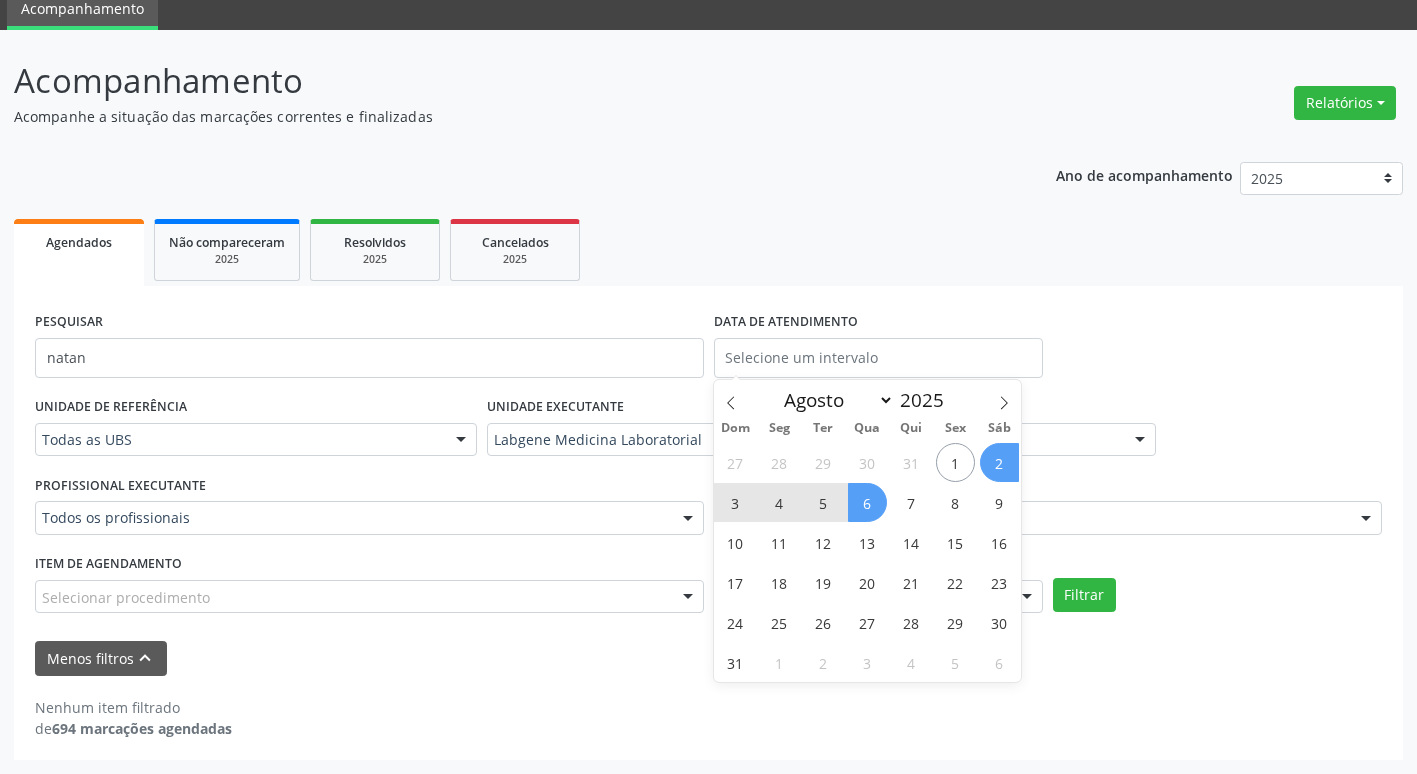 select on "7" 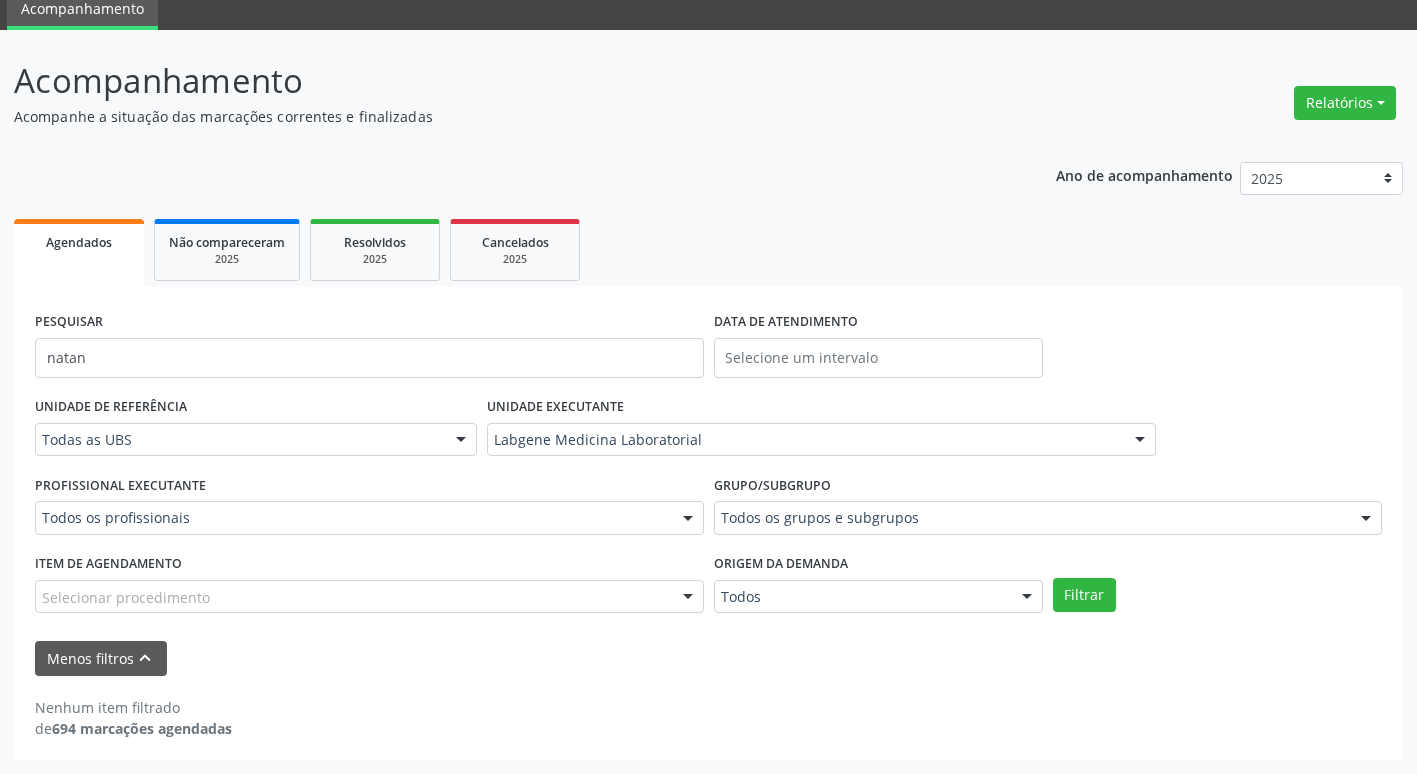 click on "PESQUISAR
natan
DATA DE ATENDIMENTO" at bounding box center [708, 349] 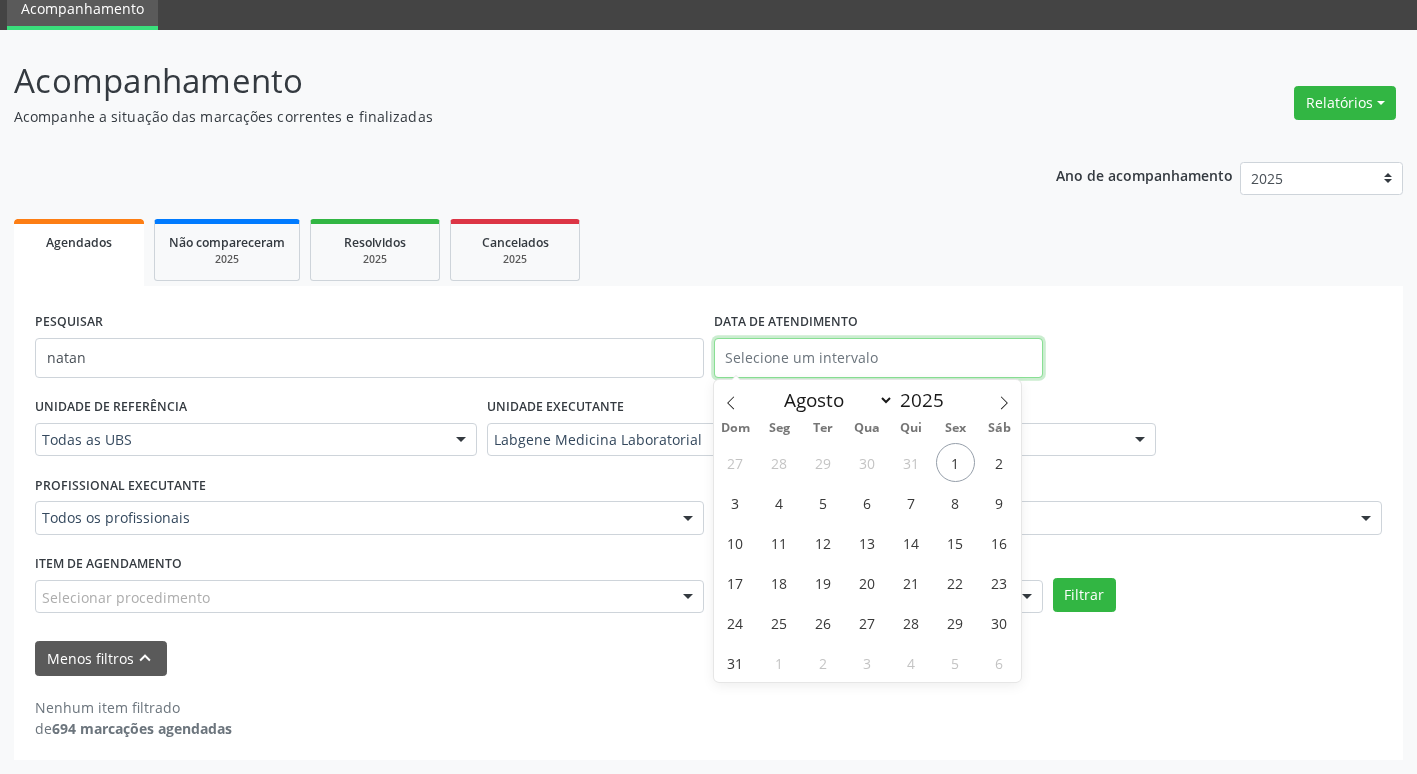 click on "Central de Marcação
notifications
[FIRST] [LAST] [LAST] [LAST]
Recepcionista da clínica

Configurações
Sair
apps
Acompanhamento
Acompanhamento
Acompanhe a situação das marcações correntes e finalizadas
Relatórios
Agendamentos
Procedimentos realizados
Ano de acompanhamento
2025 2024   Agendados   Não compareceram
2025
Resolvidos
2025
Cancelados
2025
PESQUISAR
natan
DATA DE ATENDIMENTO
UNIDADE DE REFERÊNCIA
Todas as UBS         Todas as UBS   Usf do Mutirao   Usf Cohab   Usf Caicarinha da Penha Tauapiranga   Posto de Saude Bernardo Vieira   Usf Borborema   Usf Bom Jesus I   Usf Ipsep   Usf Sao Cristovao   Usf Santa Rita Bernardo Vieira   Usf Cagep   Usf Caxixola   Usf Bom Jesus II   Usf Malhada Cortada" at bounding box center [708, 307] 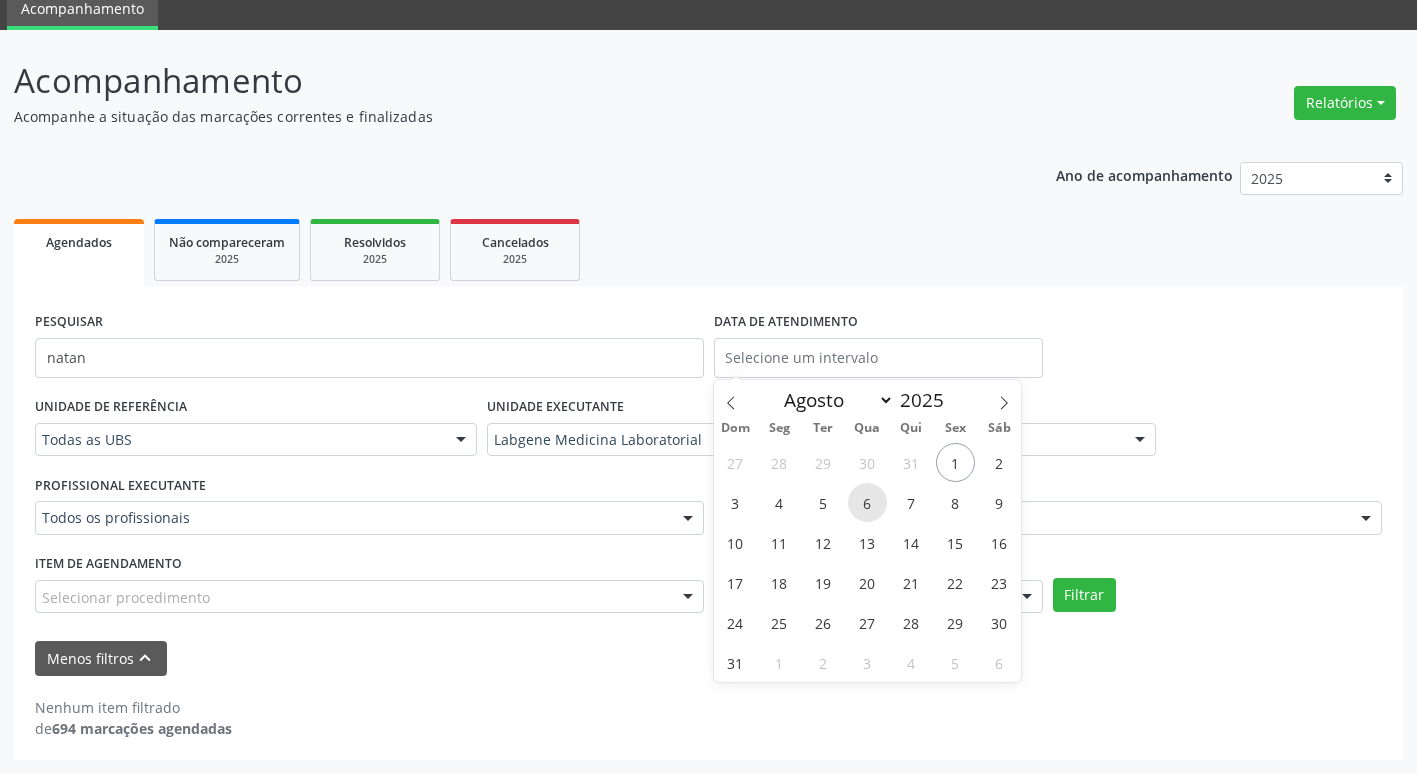 click on "6" at bounding box center [867, 502] 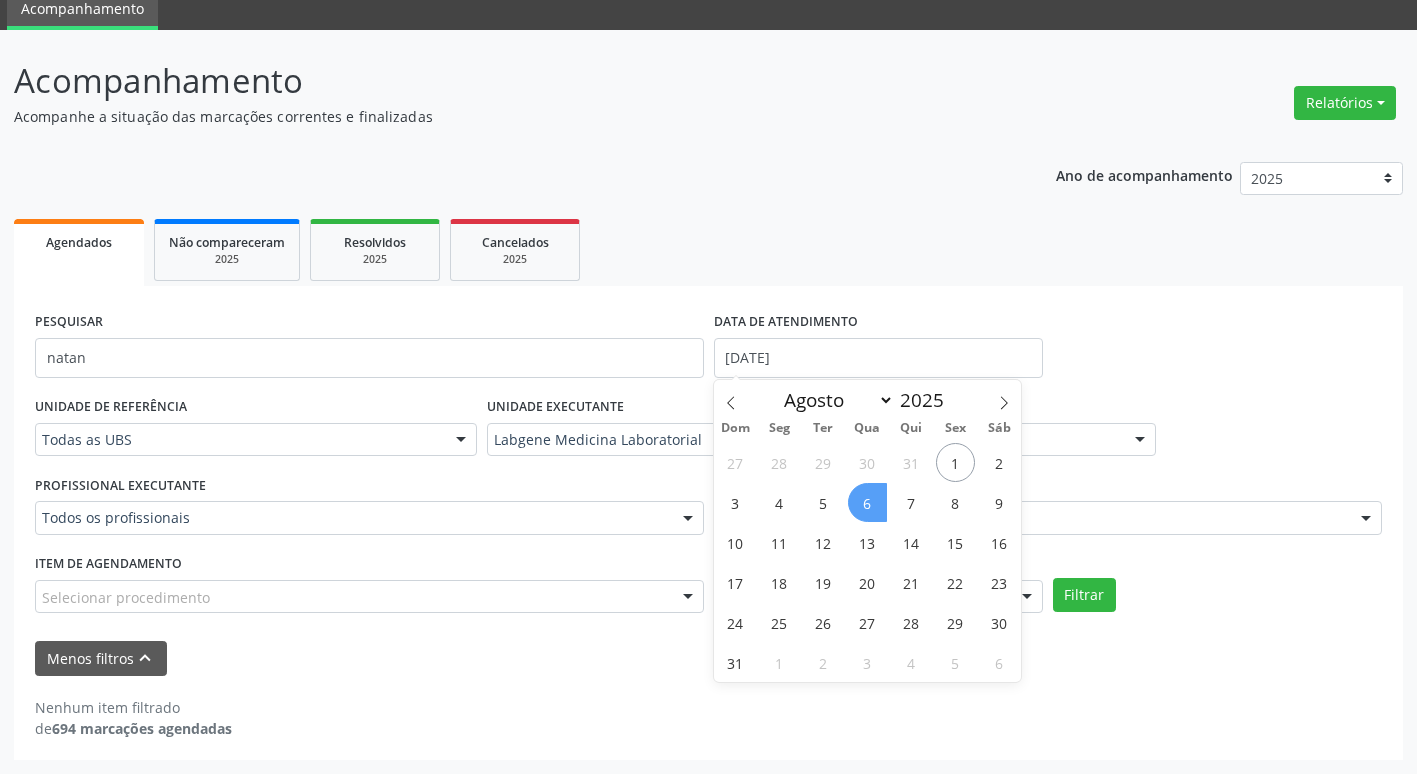 click on "6" at bounding box center (867, 502) 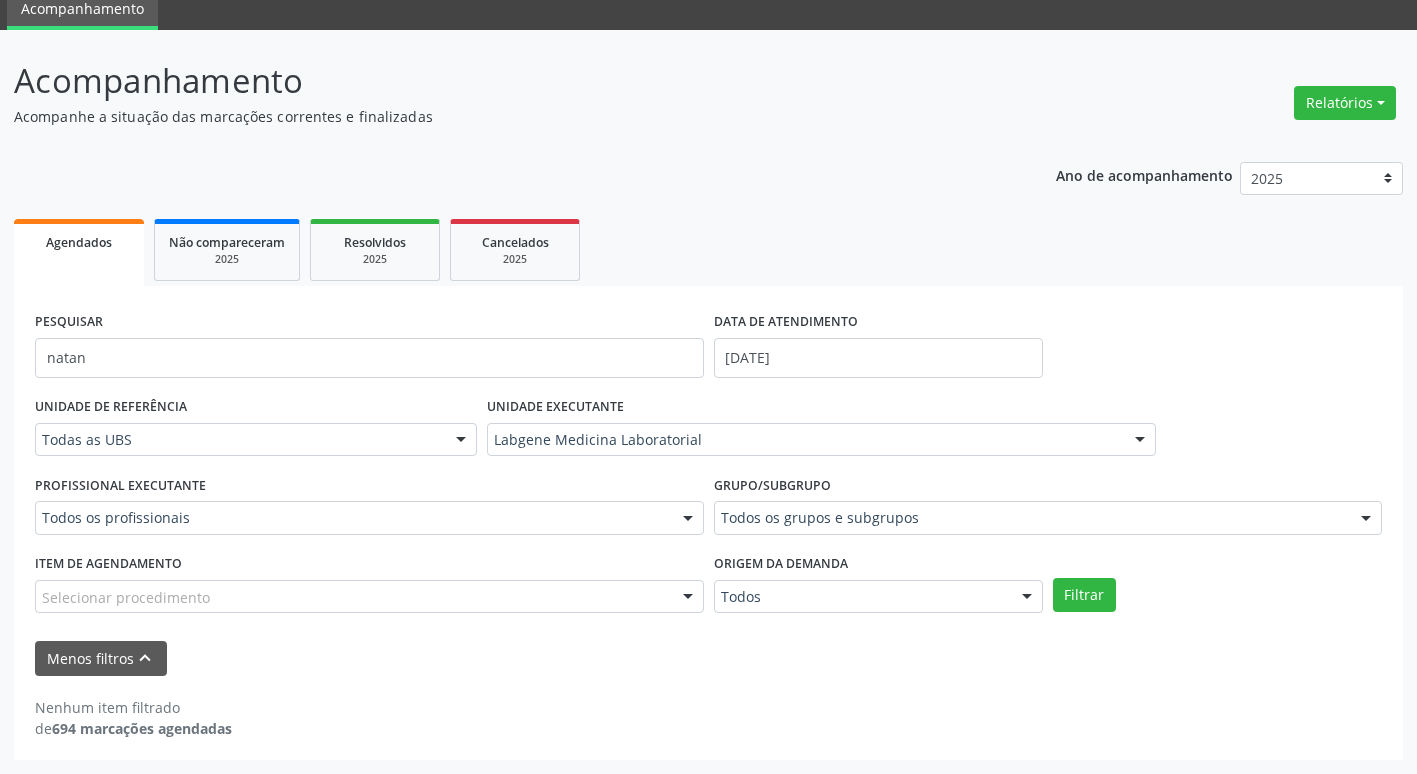 click at bounding box center (688, 598) 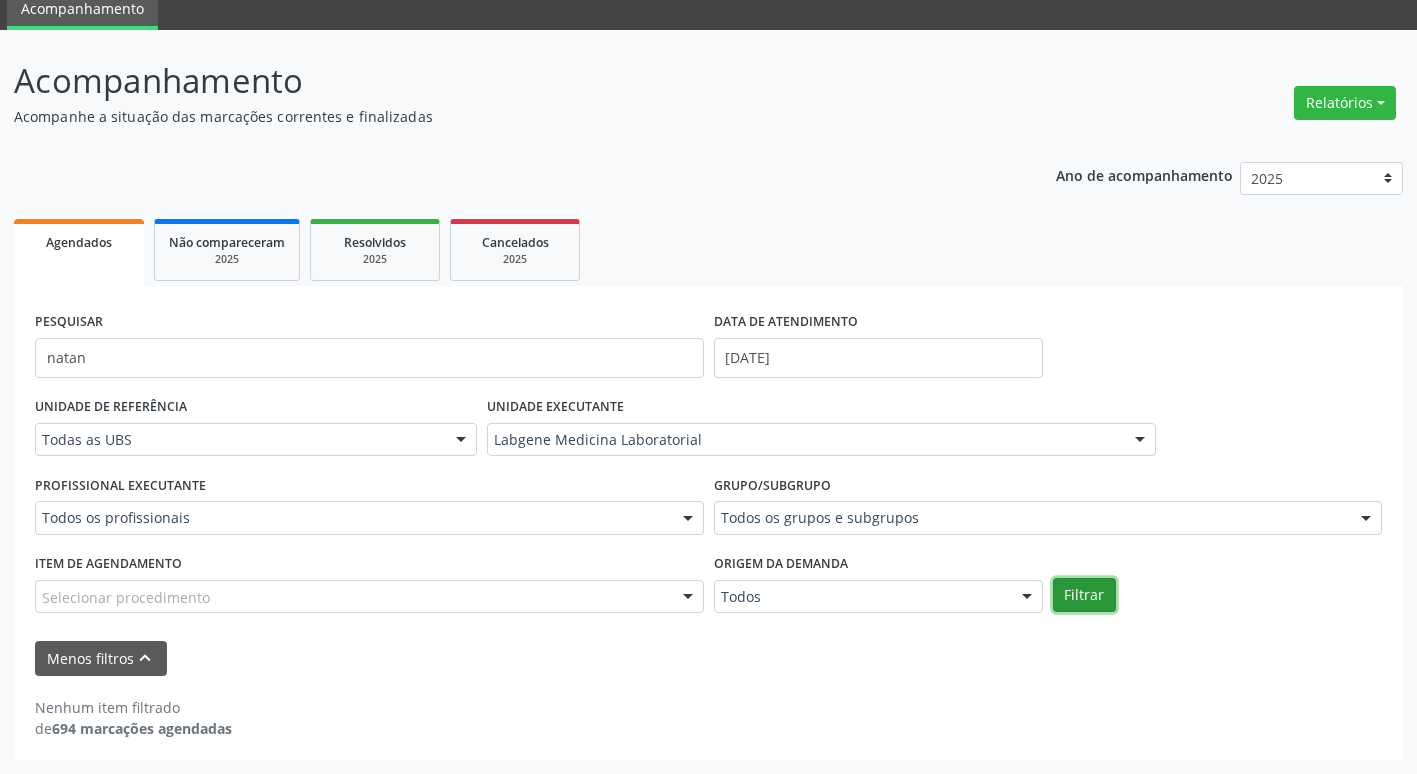 click on "Filtrar" at bounding box center (1084, 595) 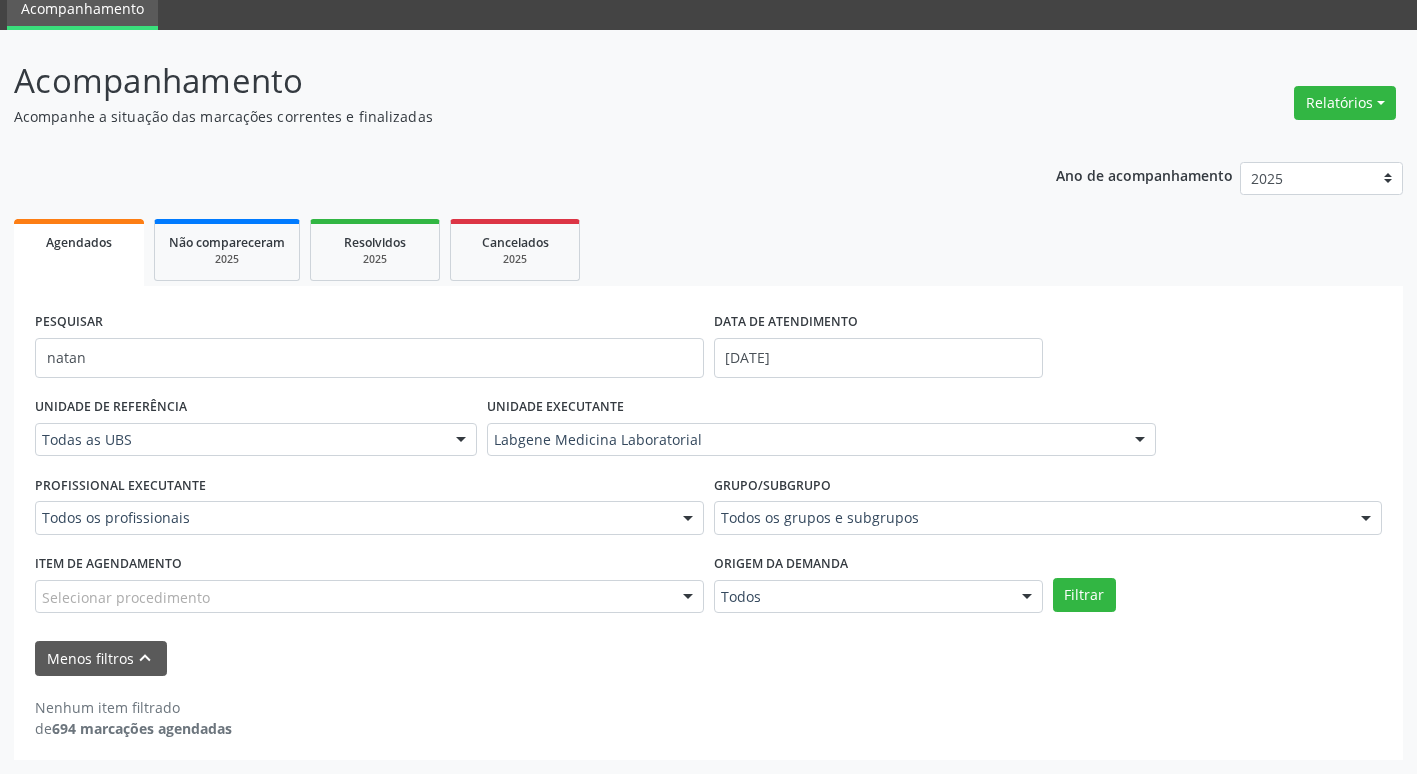 scroll, scrollTop: 80, scrollLeft: 0, axis: vertical 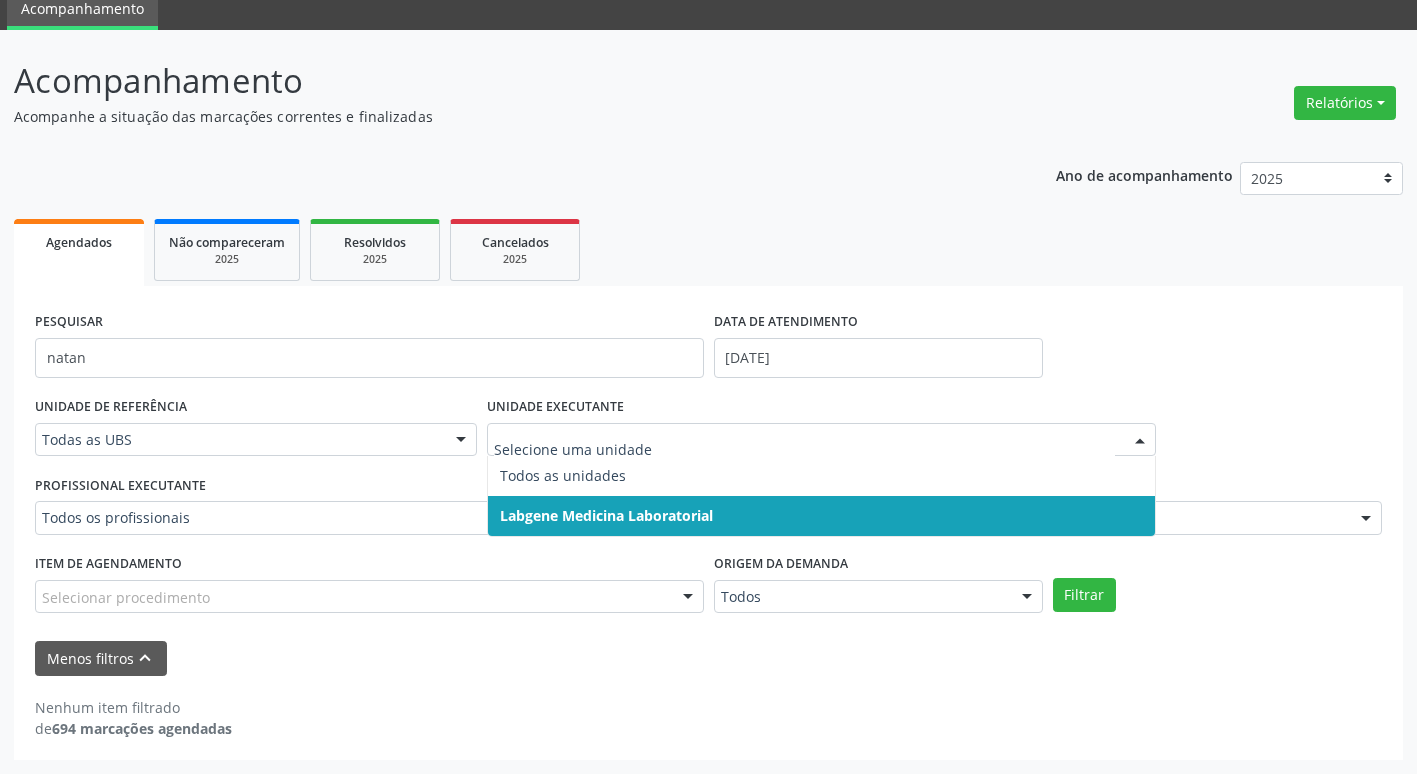 click on "Menos filtros
keyboard_arrow_up" at bounding box center (708, 658) 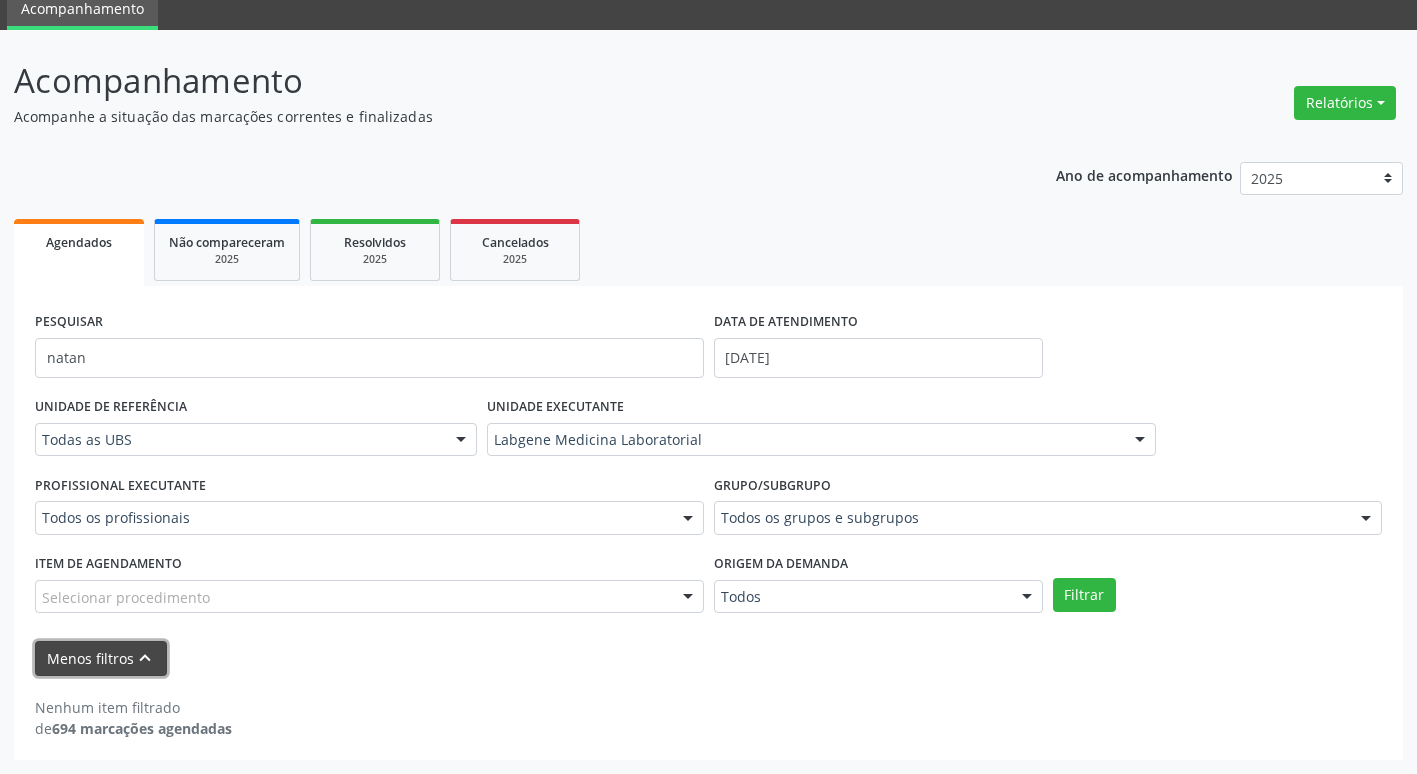 click on "Menos filtros
keyboard_arrow_up" at bounding box center [101, 658] 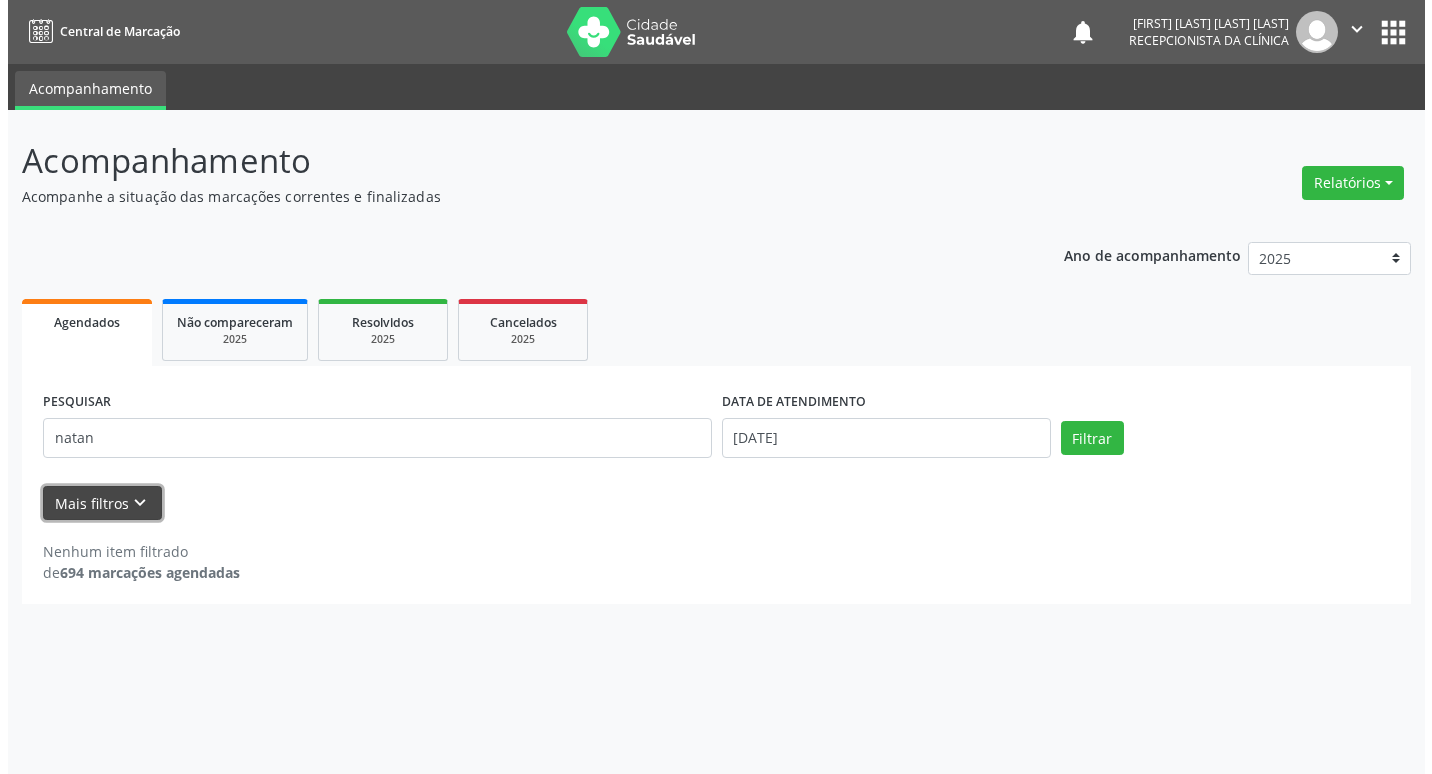 scroll, scrollTop: 0, scrollLeft: 0, axis: both 